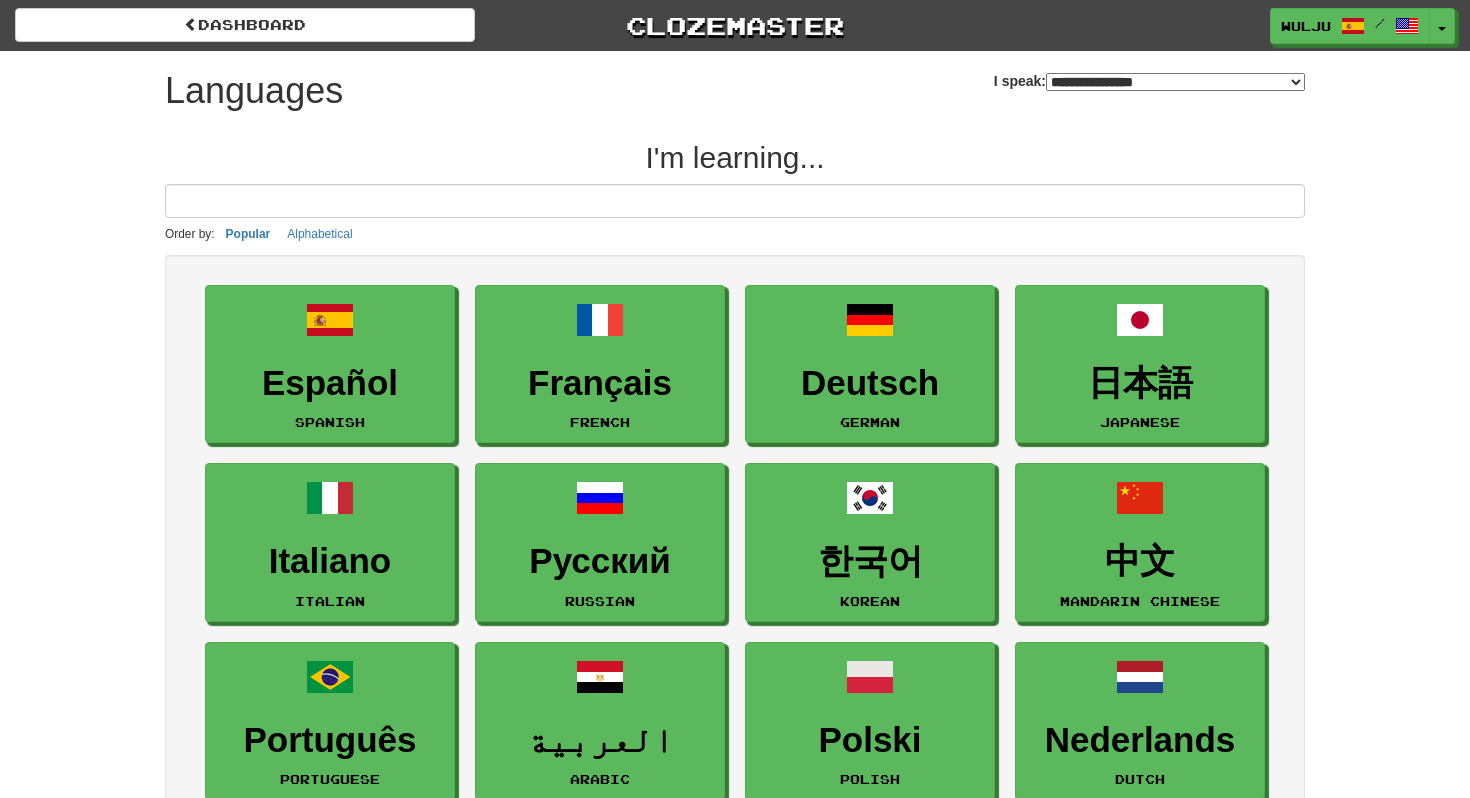 select on "*******" 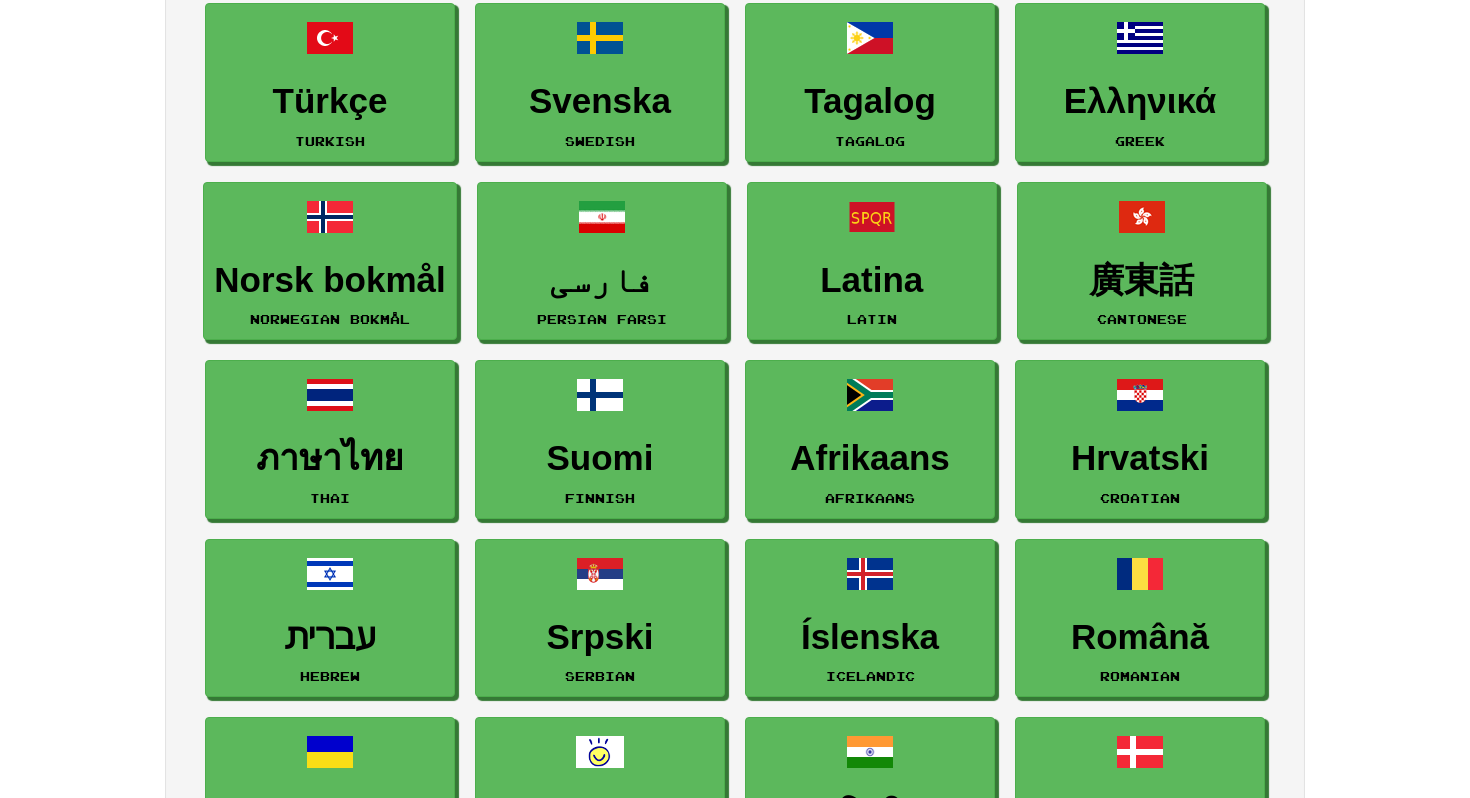 scroll, scrollTop: 0, scrollLeft: 0, axis: both 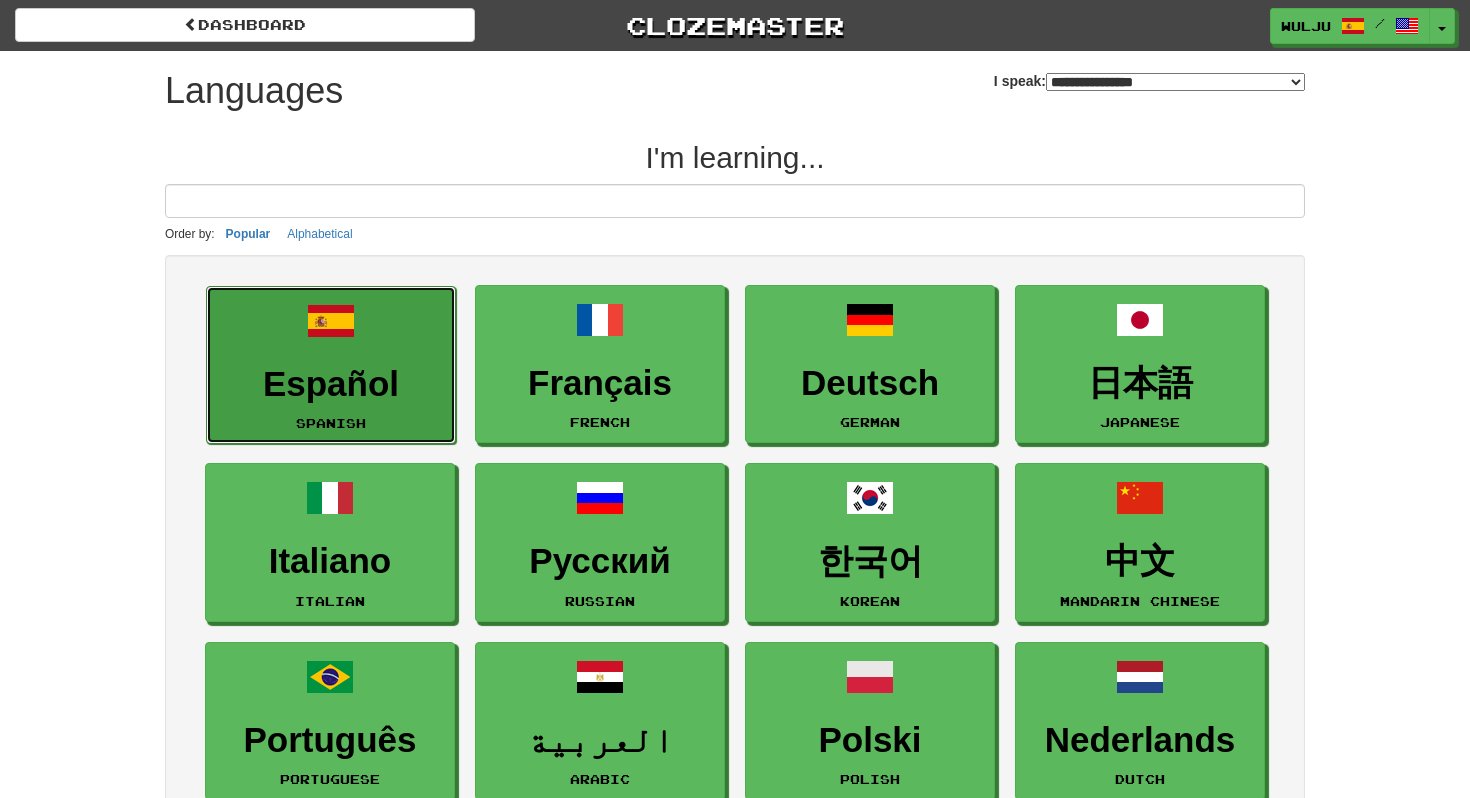 click on "Español Spanish" at bounding box center (331, 365) 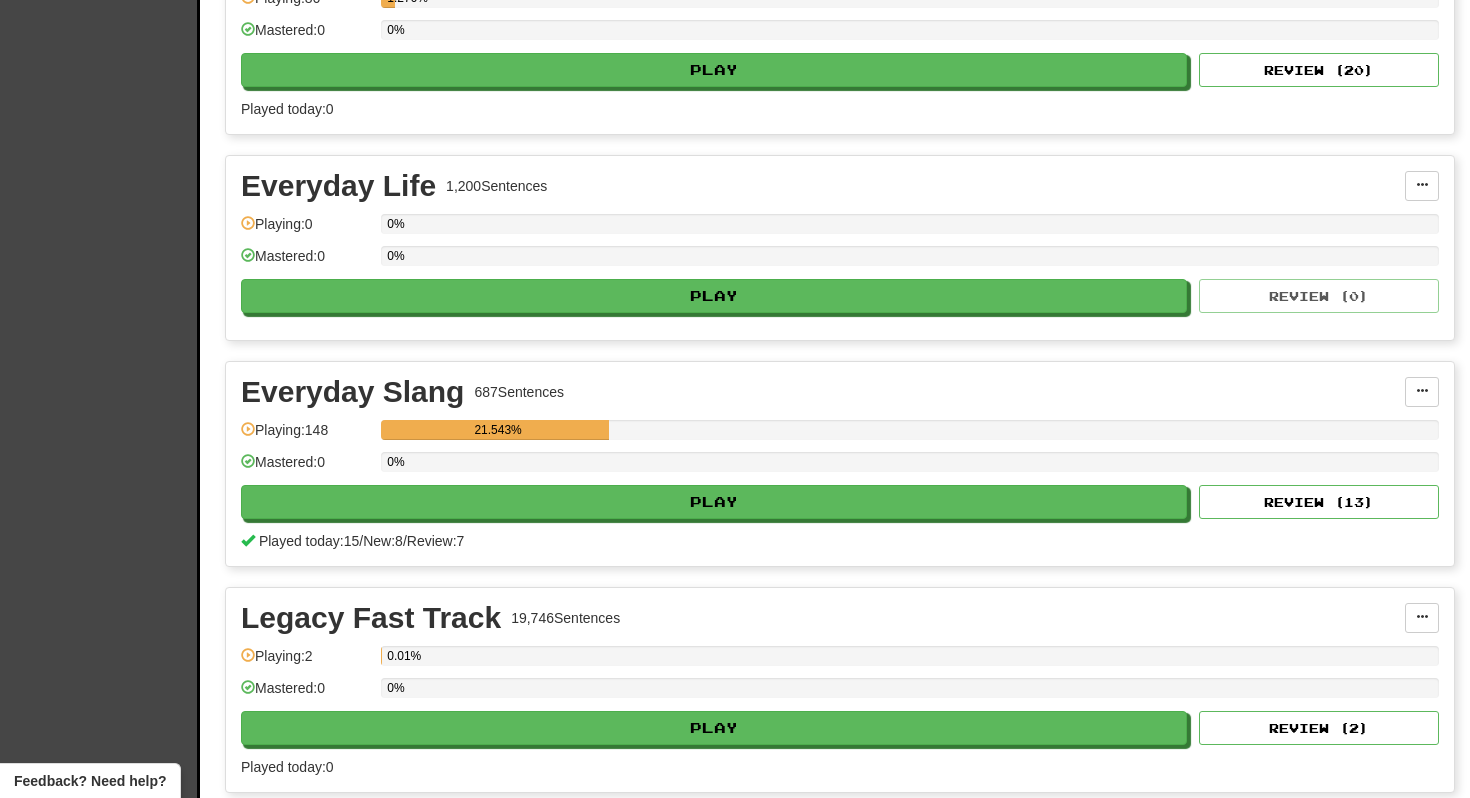 scroll, scrollTop: 1464, scrollLeft: 0, axis: vertical 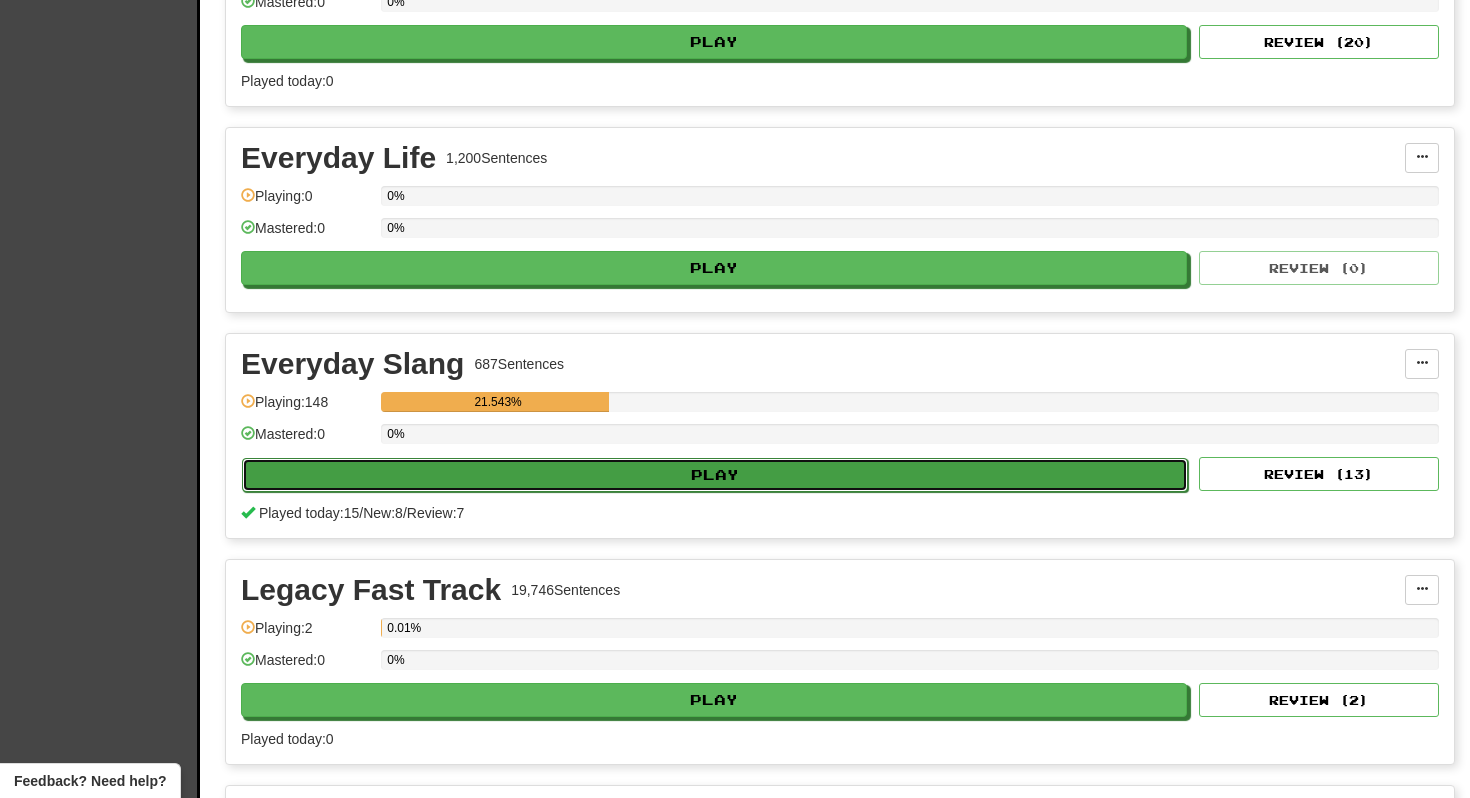 click on "Play" at bounding box center [715, 475] 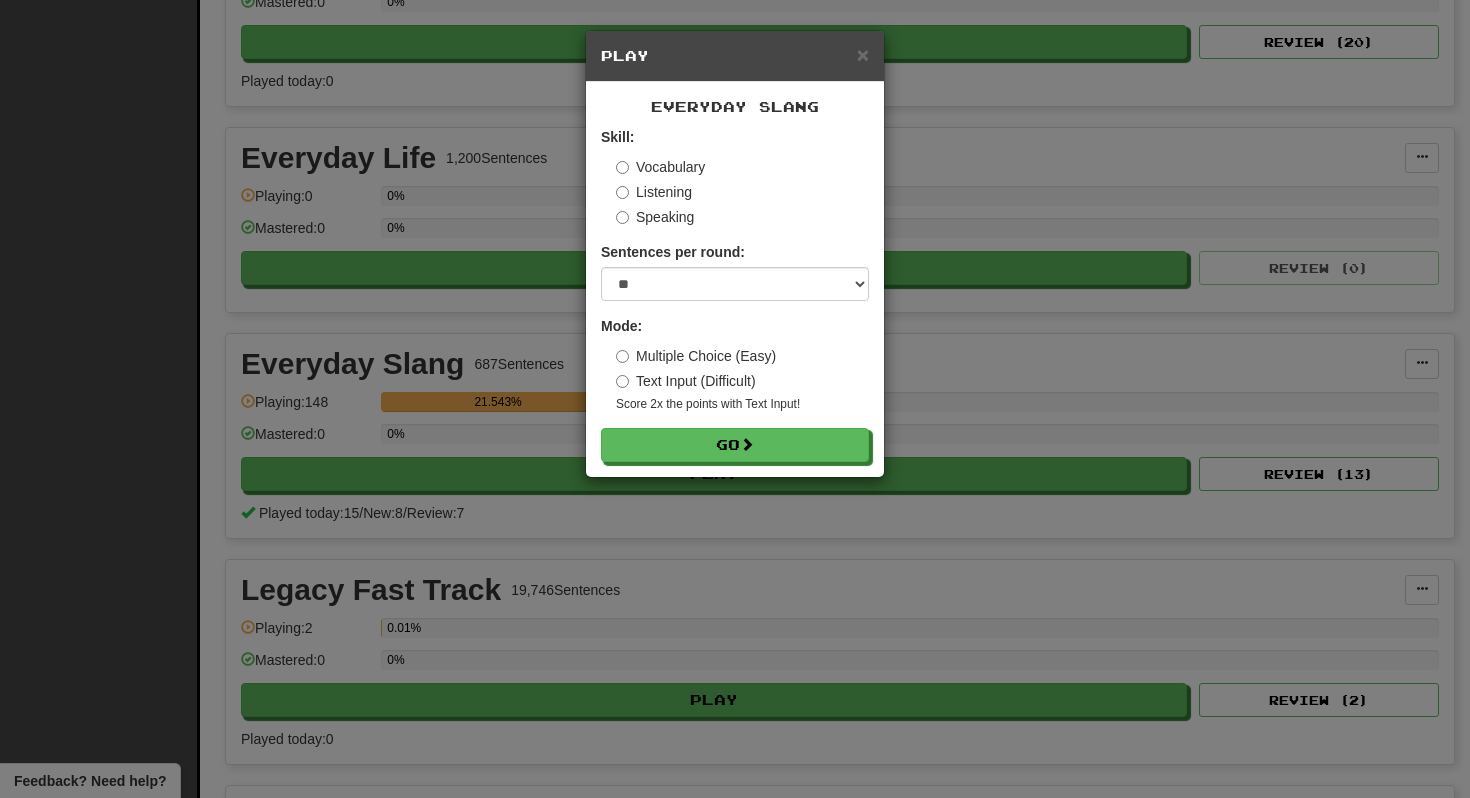 click on "Everyday Slang Skill: Vocabulary Listening Speaking Sentences per round: * ** ** ** ** ** *** ******** Mode: Multiple Choice (Easy) Text Input (Difficult) Score 2x the points with Text Input ! Go" at bounding box center (735, 279) 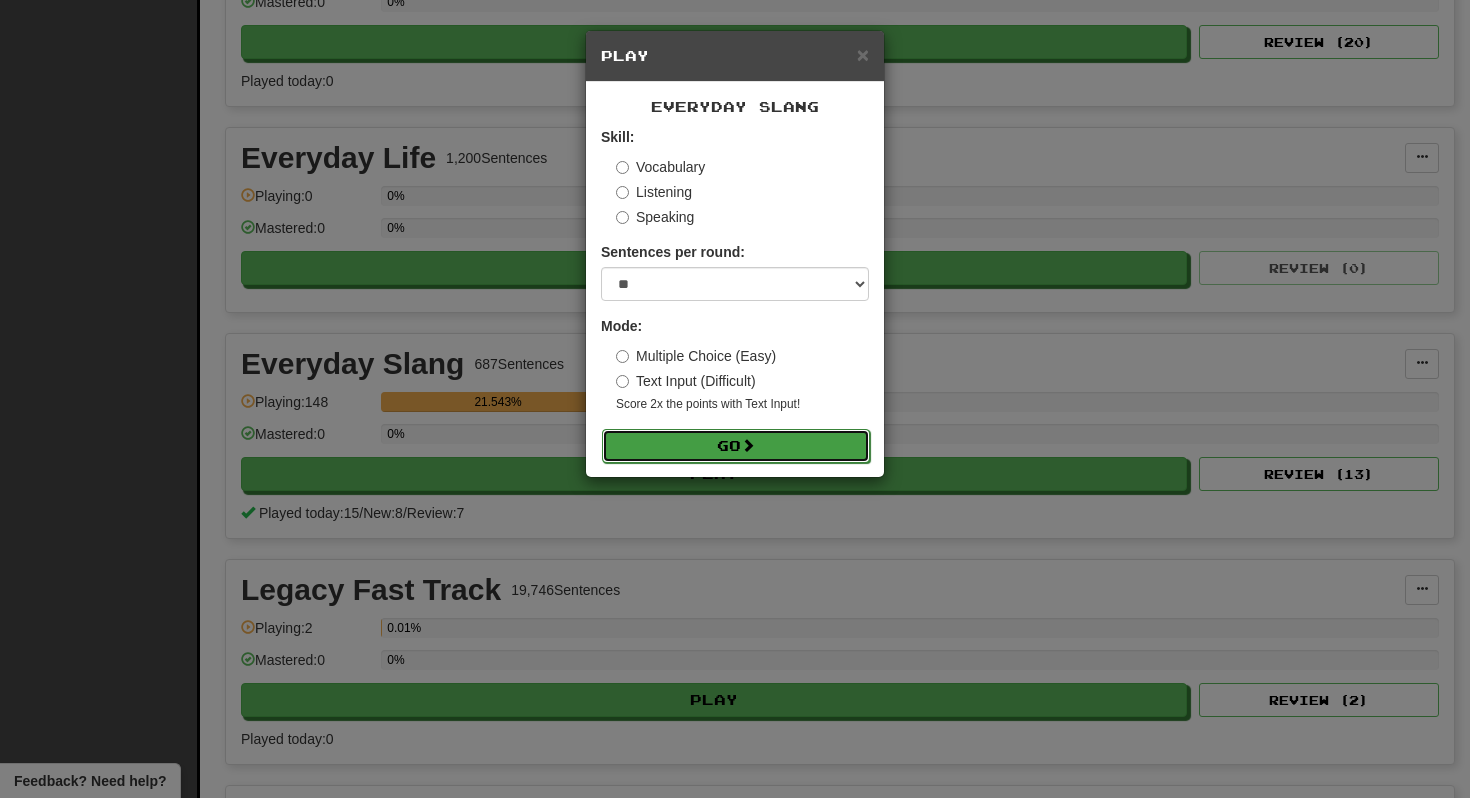 click on "Go" at bounding box center (736, 446) 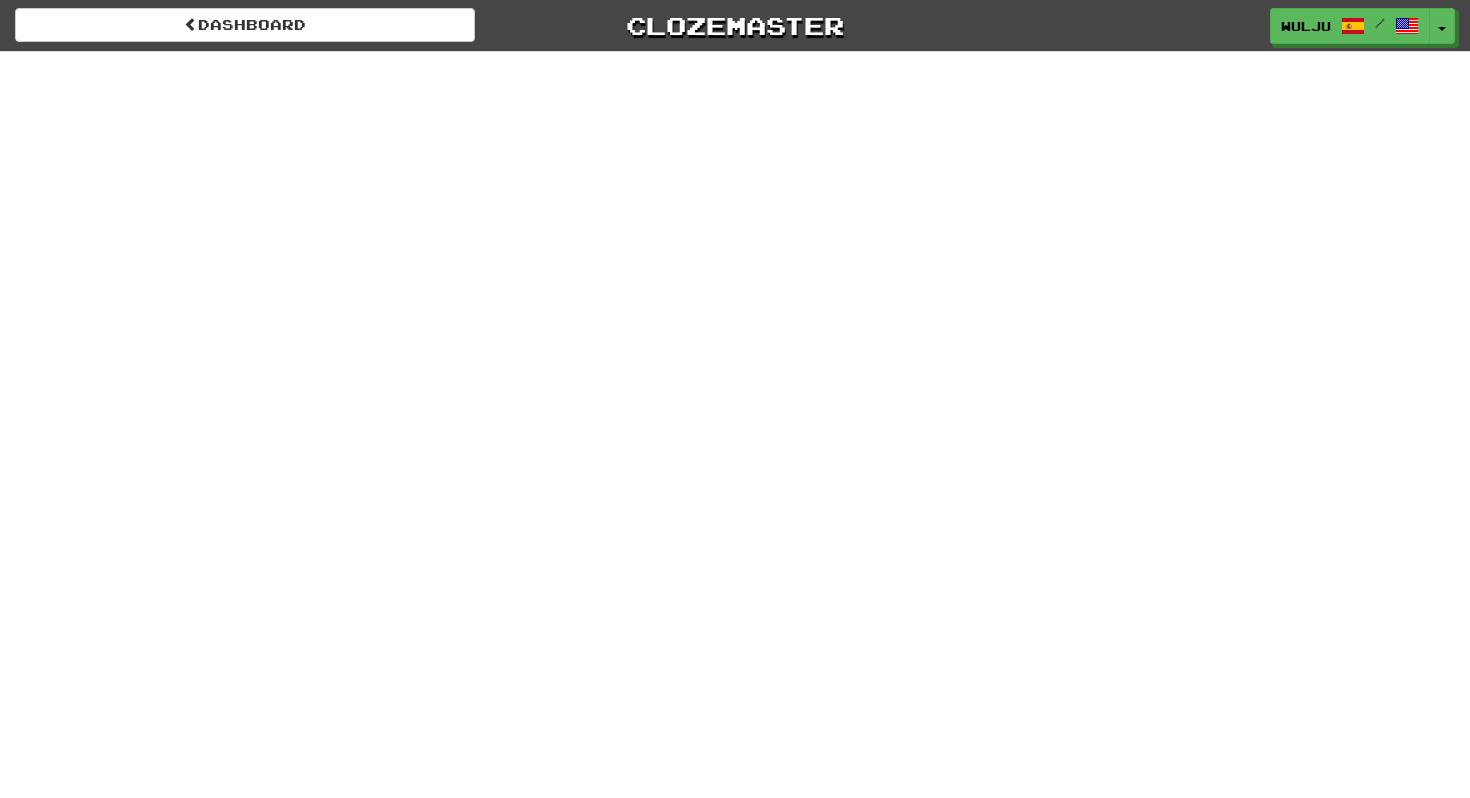 scroll, scrollTop: 0, scrollLeft: 0, axis: both 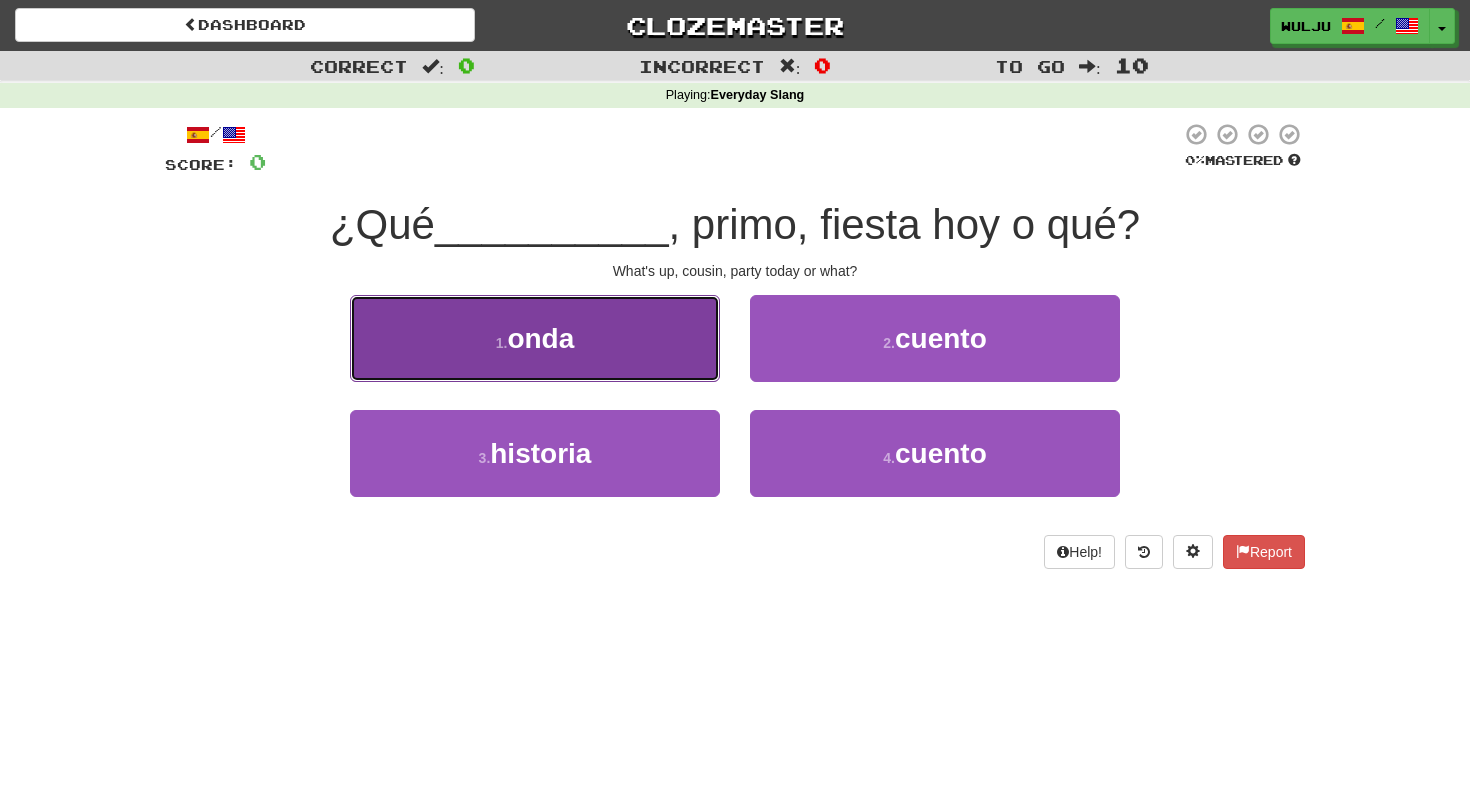 click on "1 .  onda" at bounding box center (535, 338) 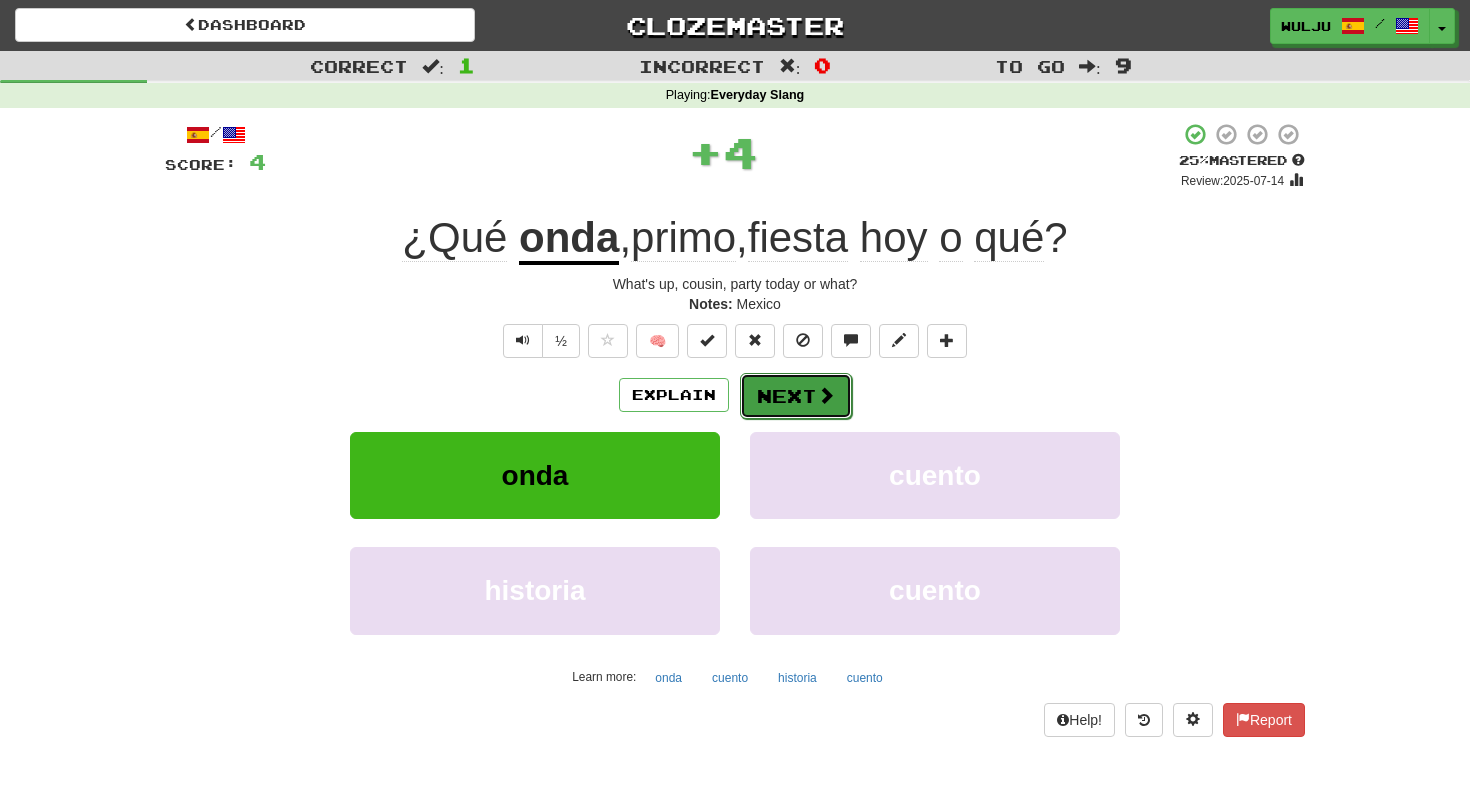 click on "Next" at bounding box center [796, 396] 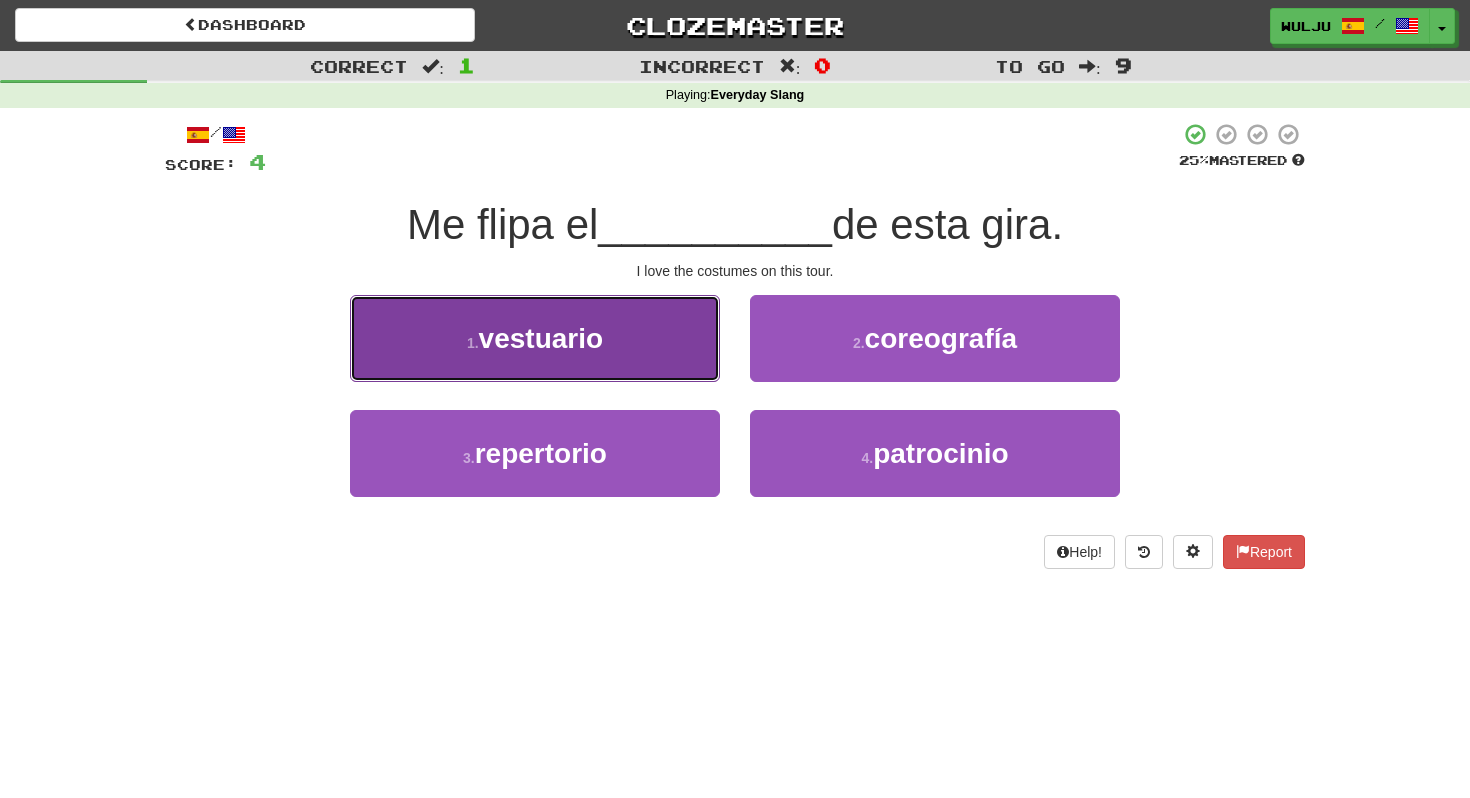 click on "1 .  vestuario" at bounding box center (535, 338) 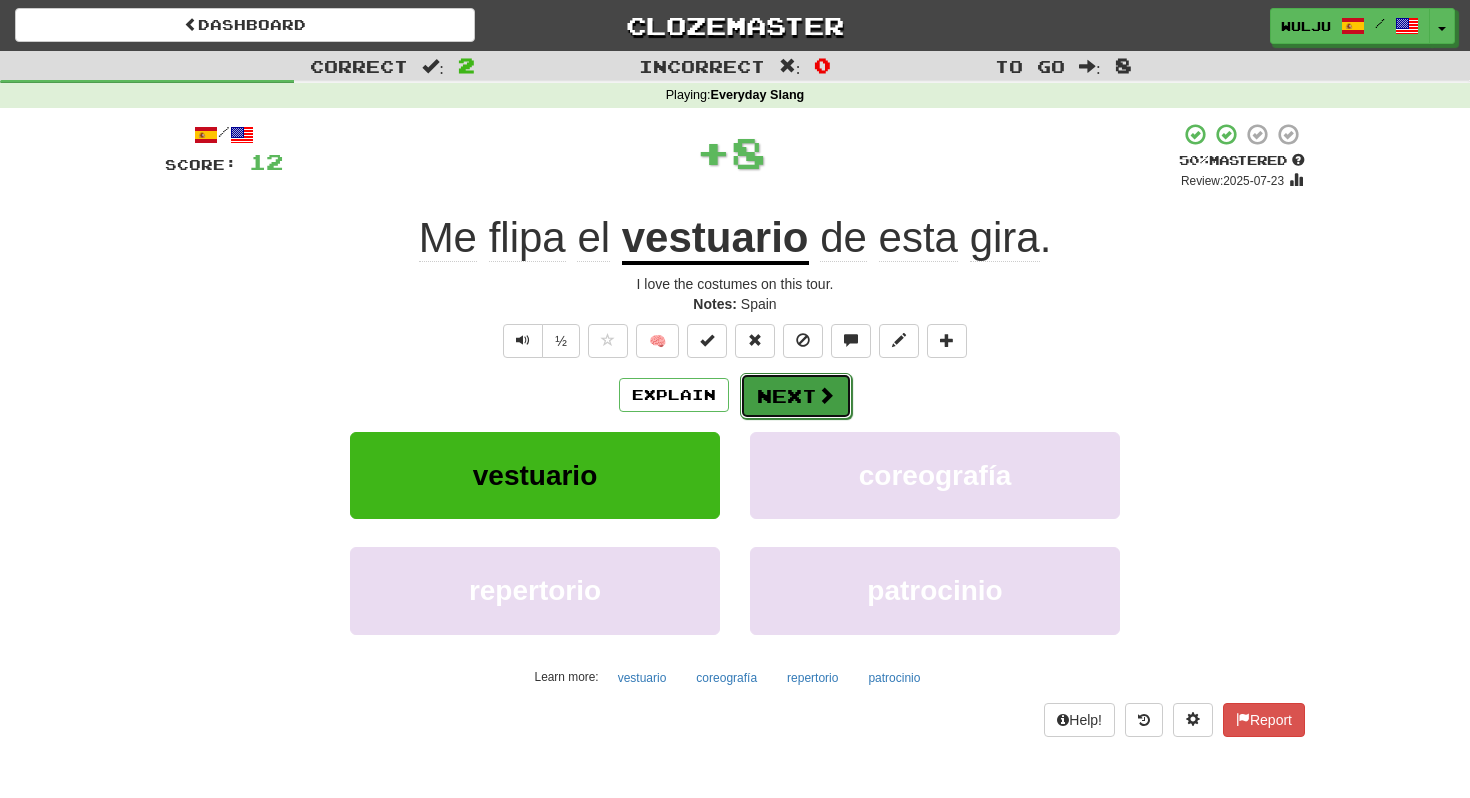 click on "Next" at bounding box center [796, 396] 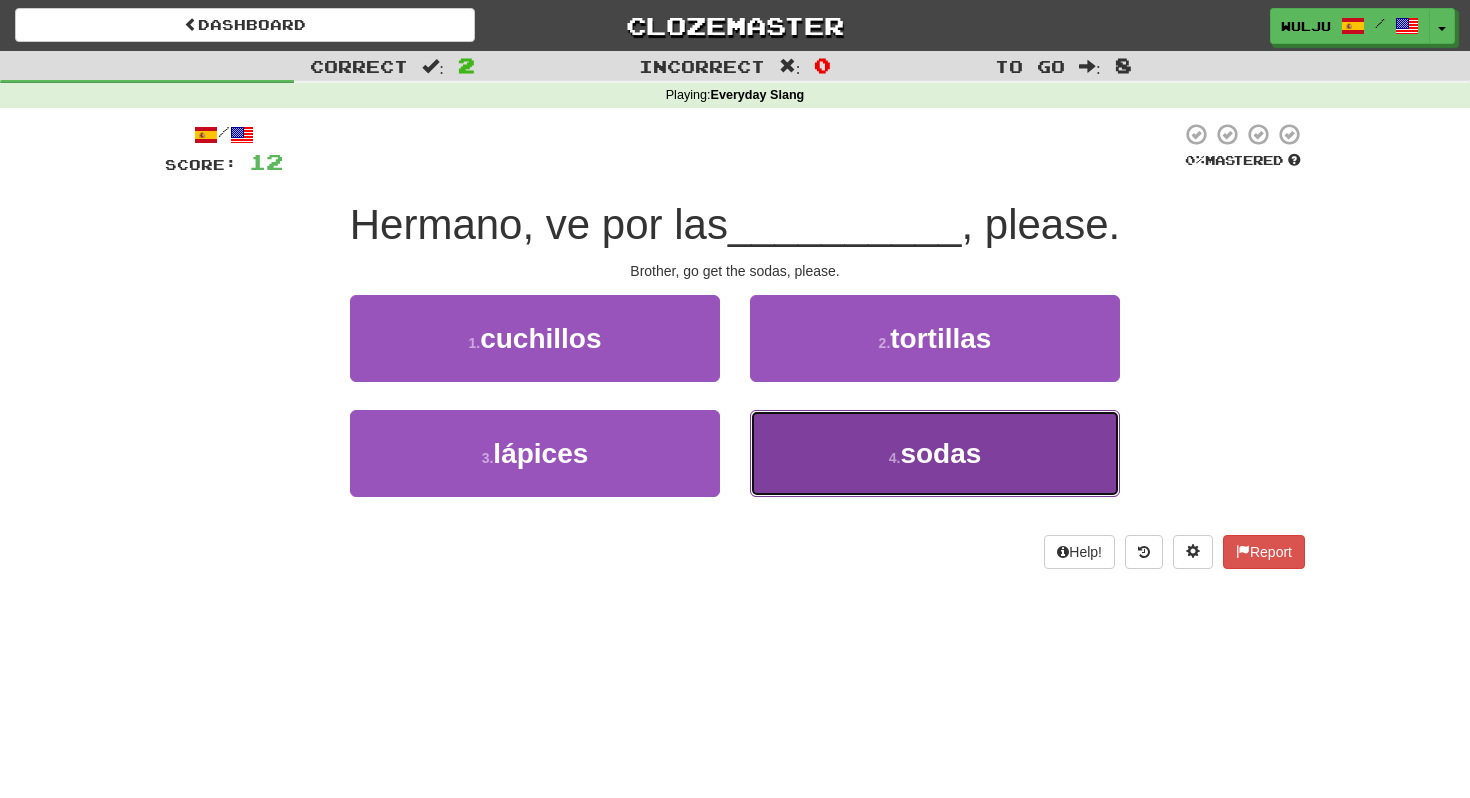 click on "4 .  sodas" at bounding box center [935, 453] 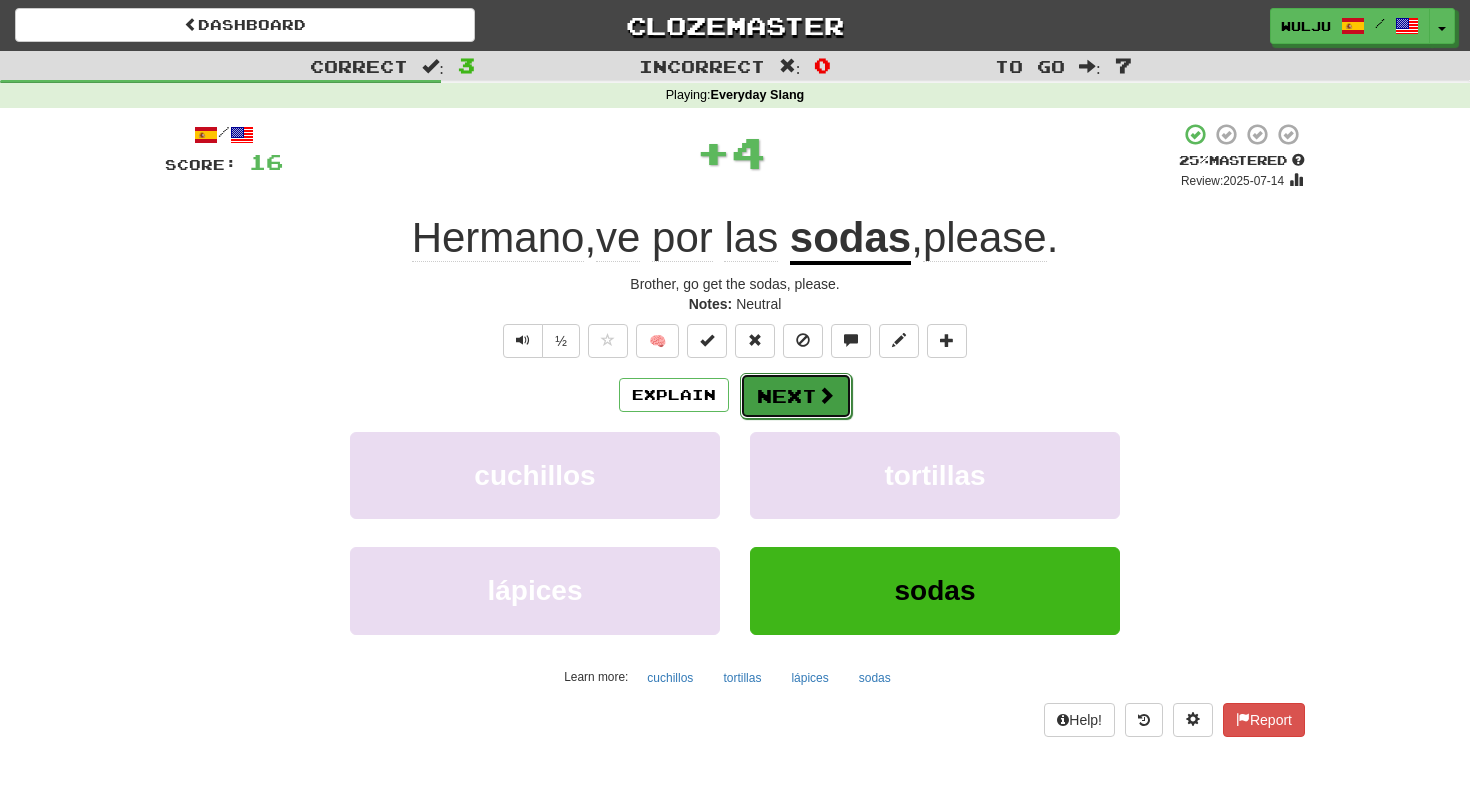 click on "Next" at bounding box center [796, 396] 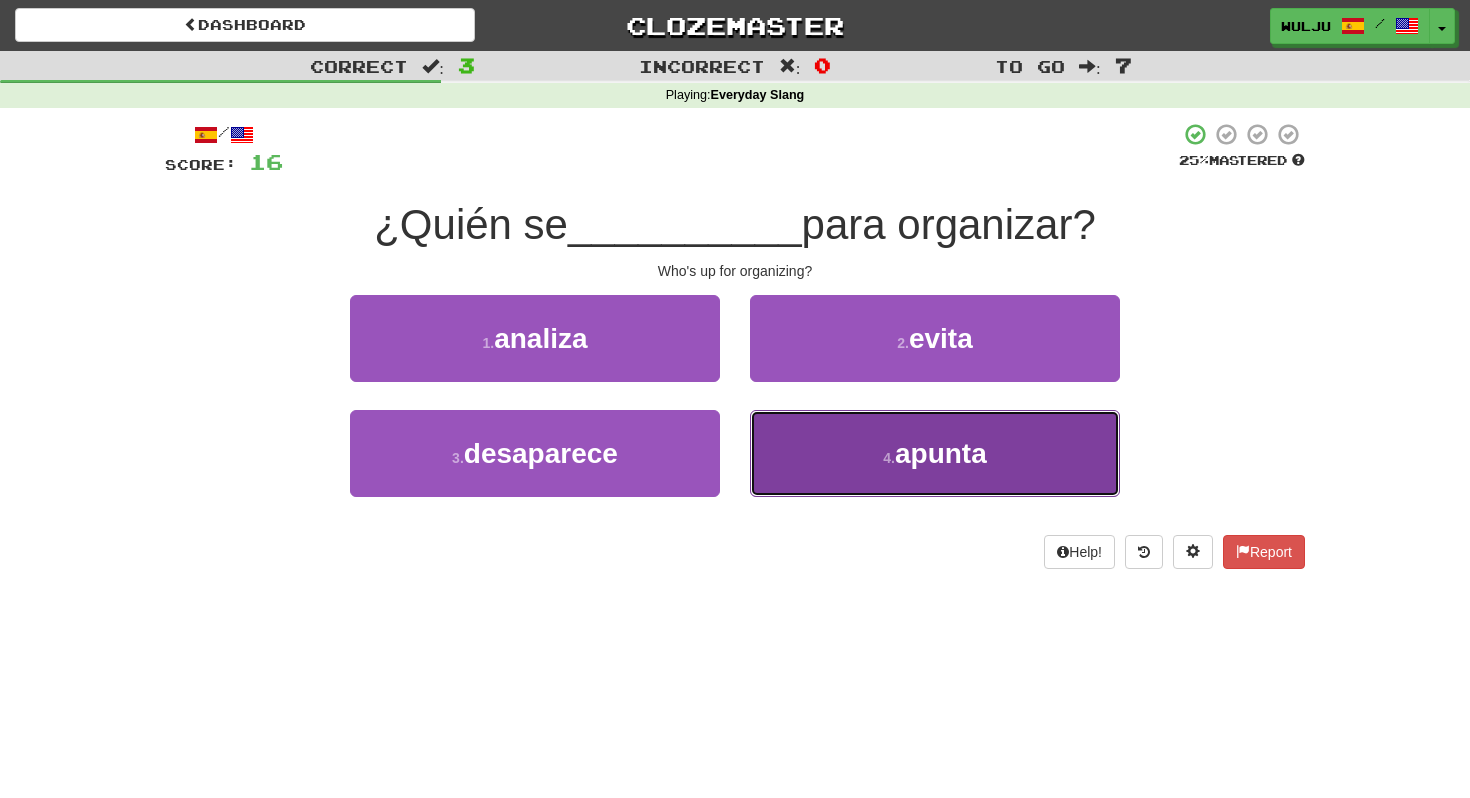 click on "4 .  apunta" at bounding box center (935, 453) 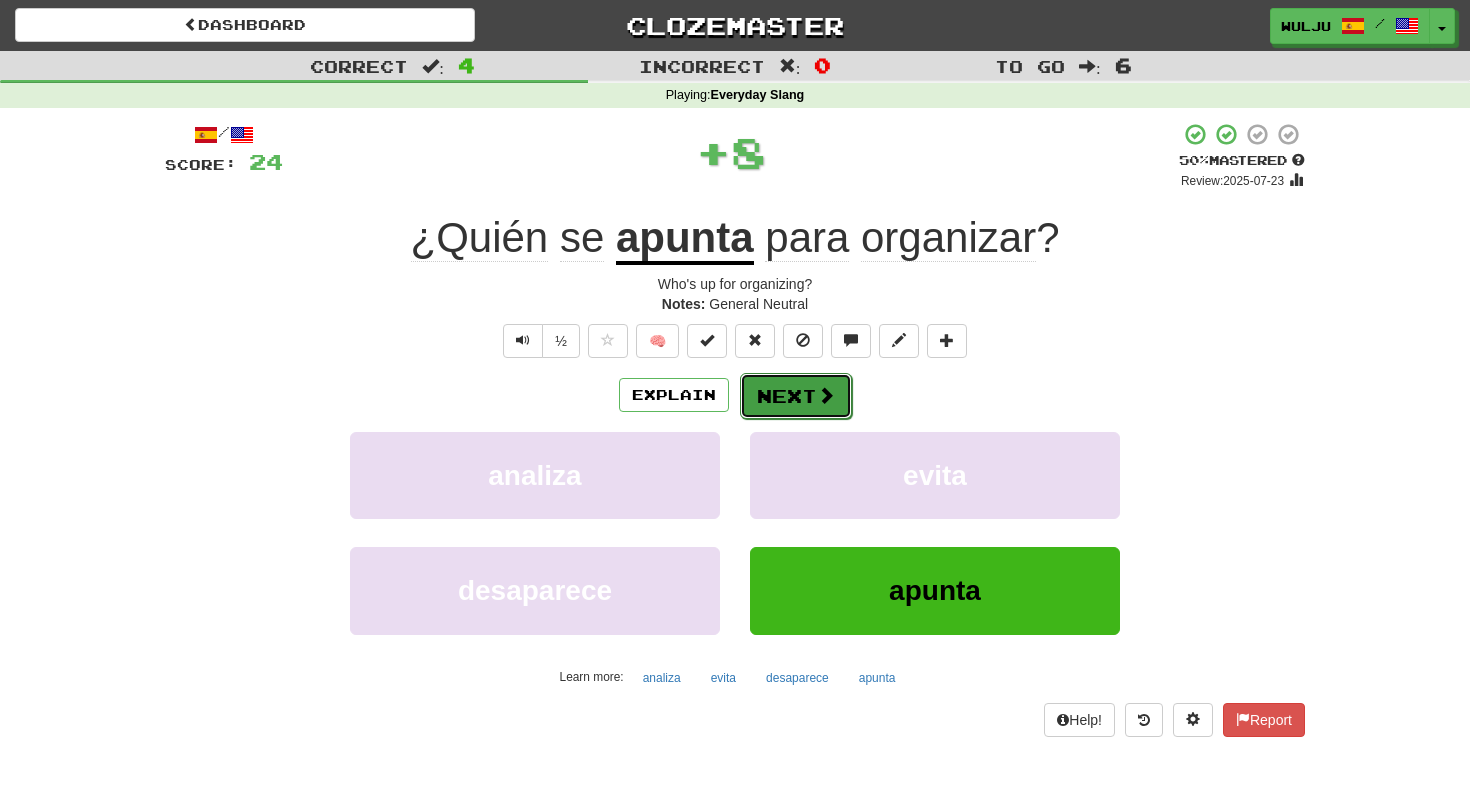 click on "Next" at bounding box center (796, 396) 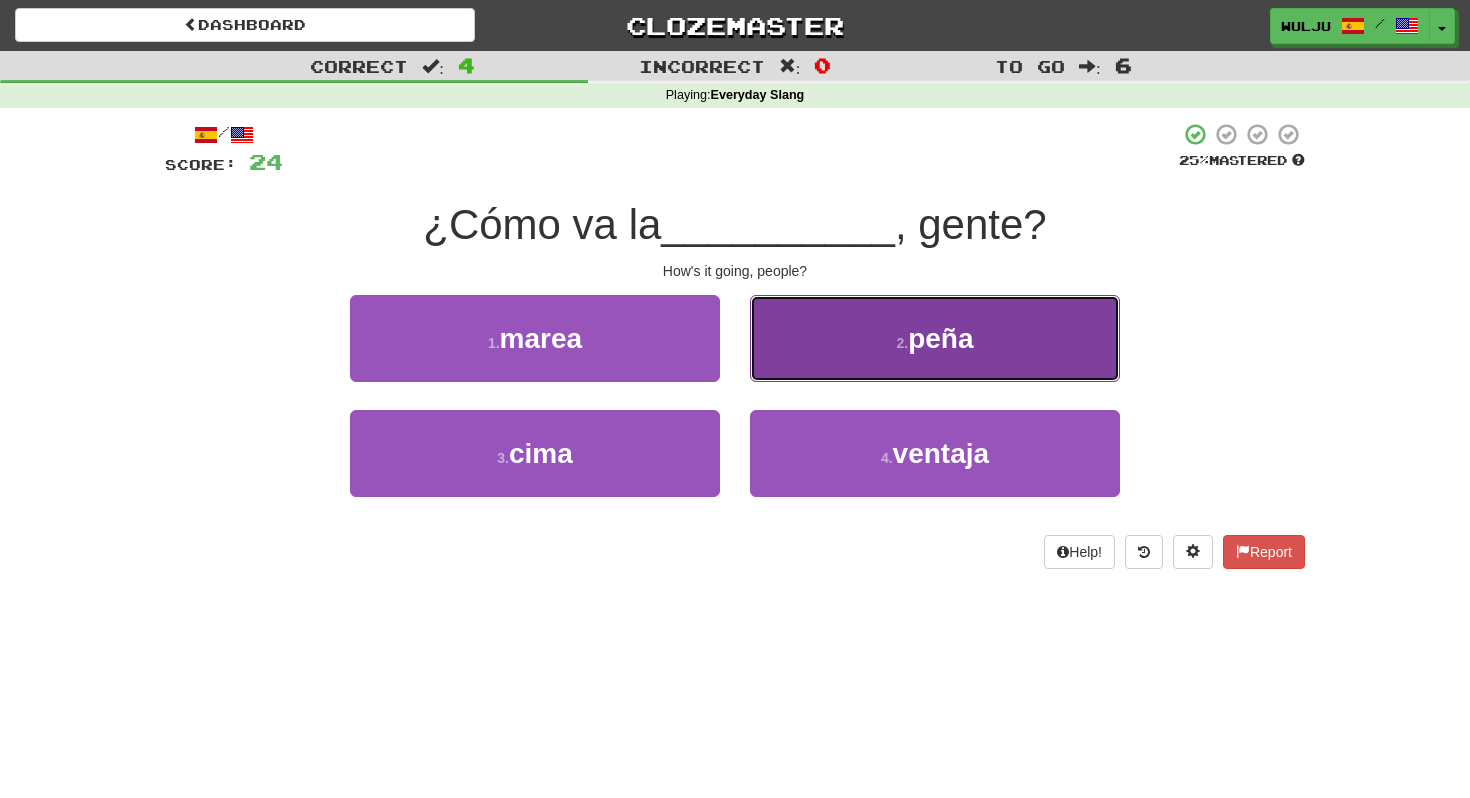 click on ".  peña" at bounding box center [935, 338] 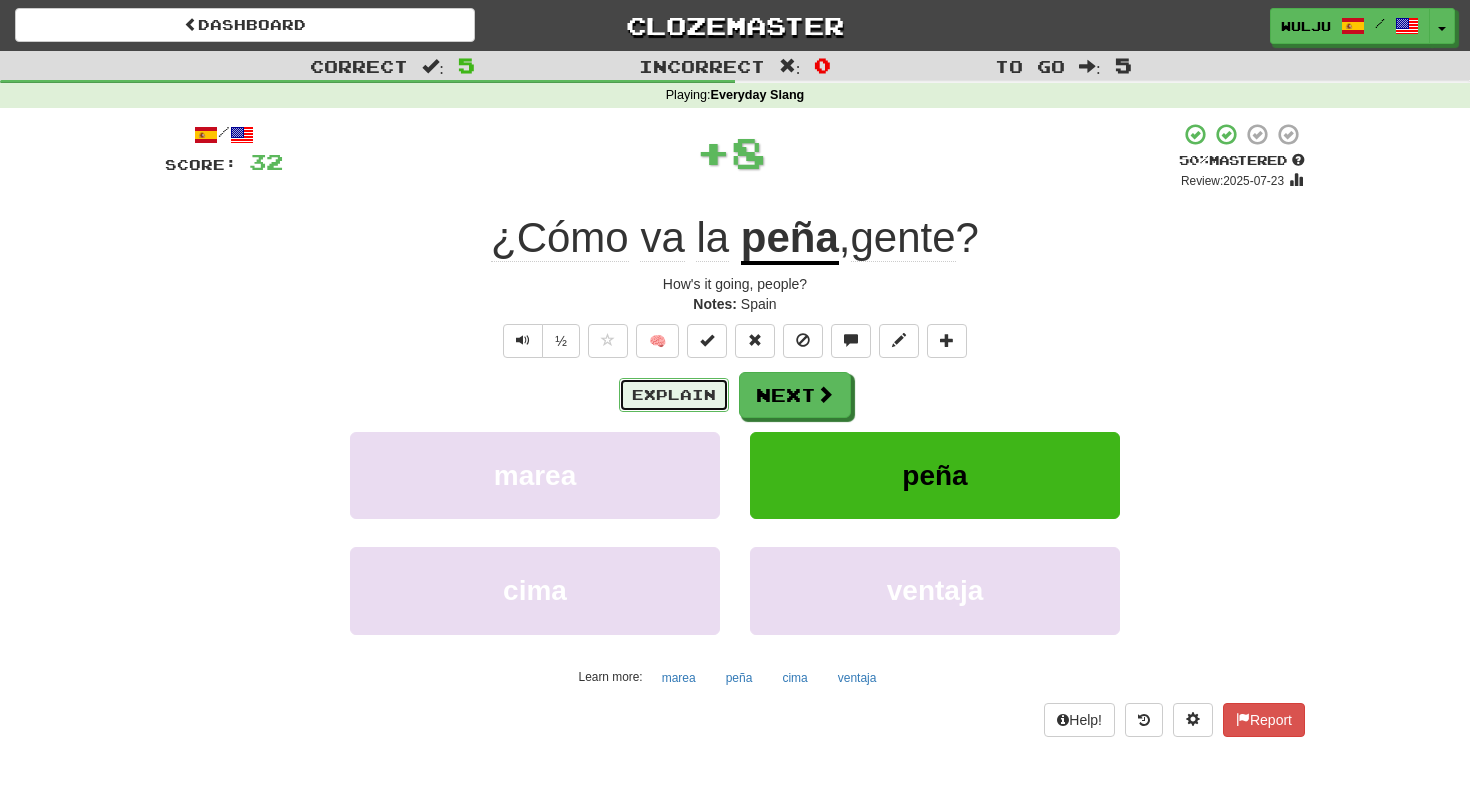 click on "Explain" at bounding box center (674, 395) 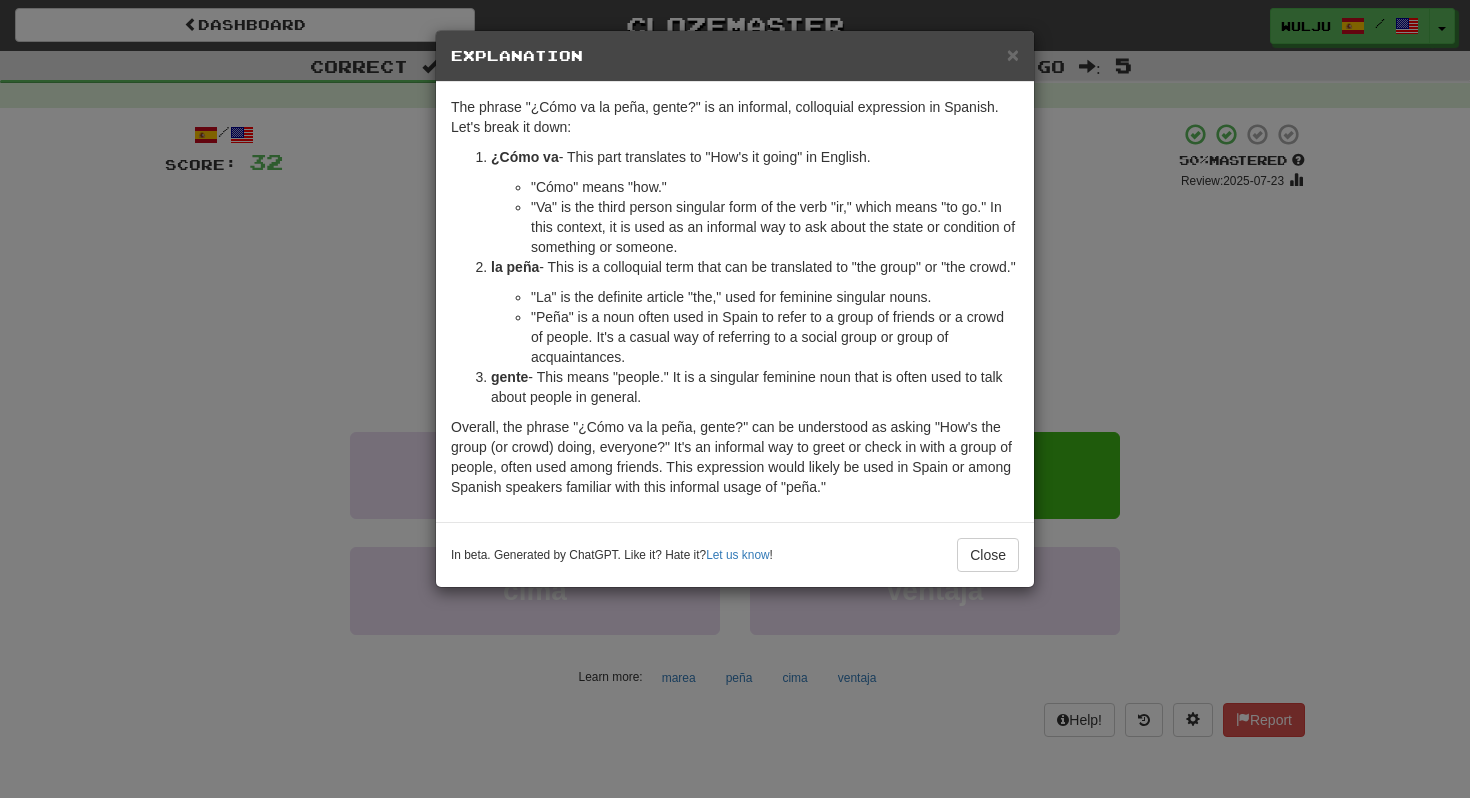 click on "In beta. Generated by ChatGPT. Like it? Hate it?  Let us know ! Close" at bounding box center (735, 554) 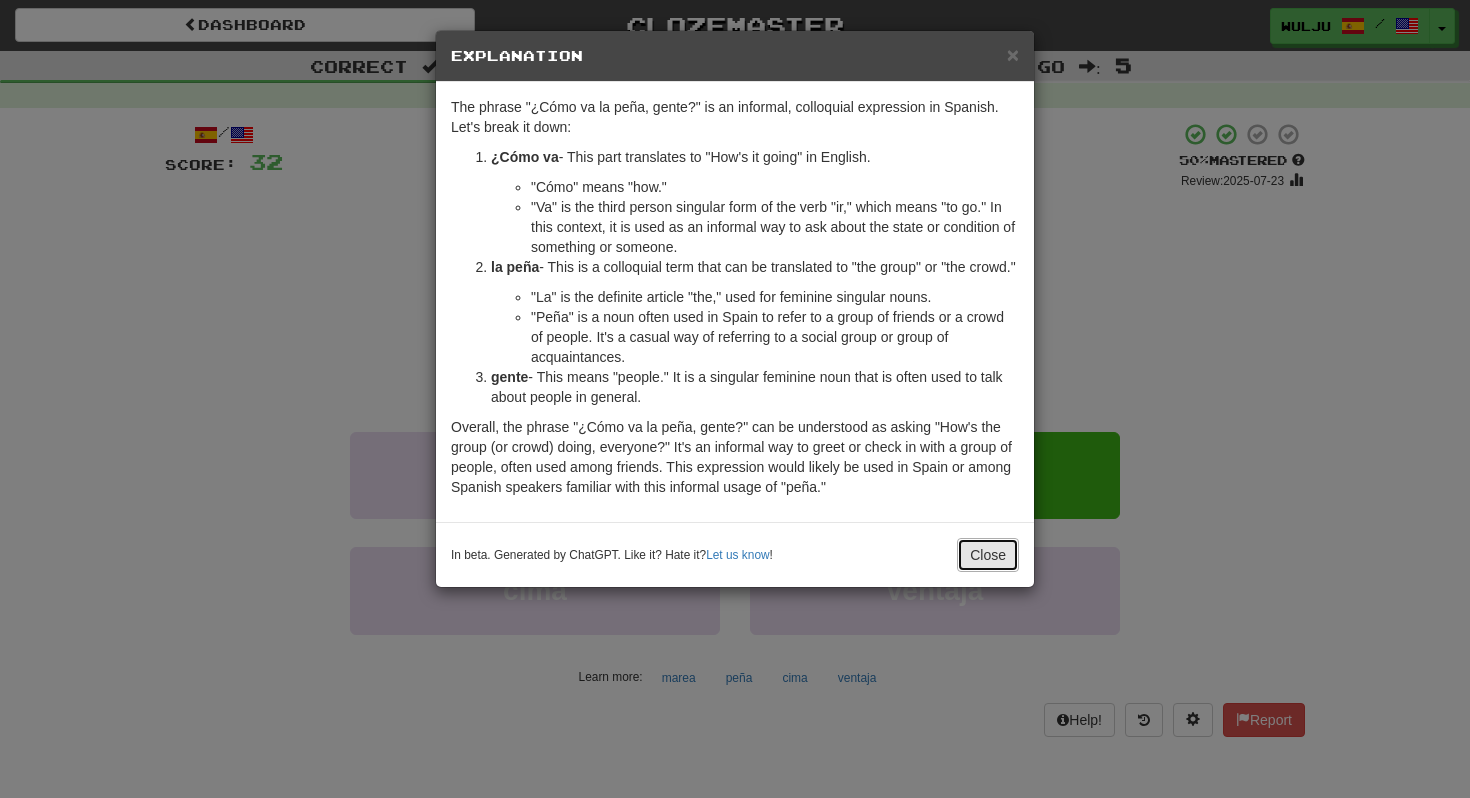 click on "Close" at bounding box center [988, 555] 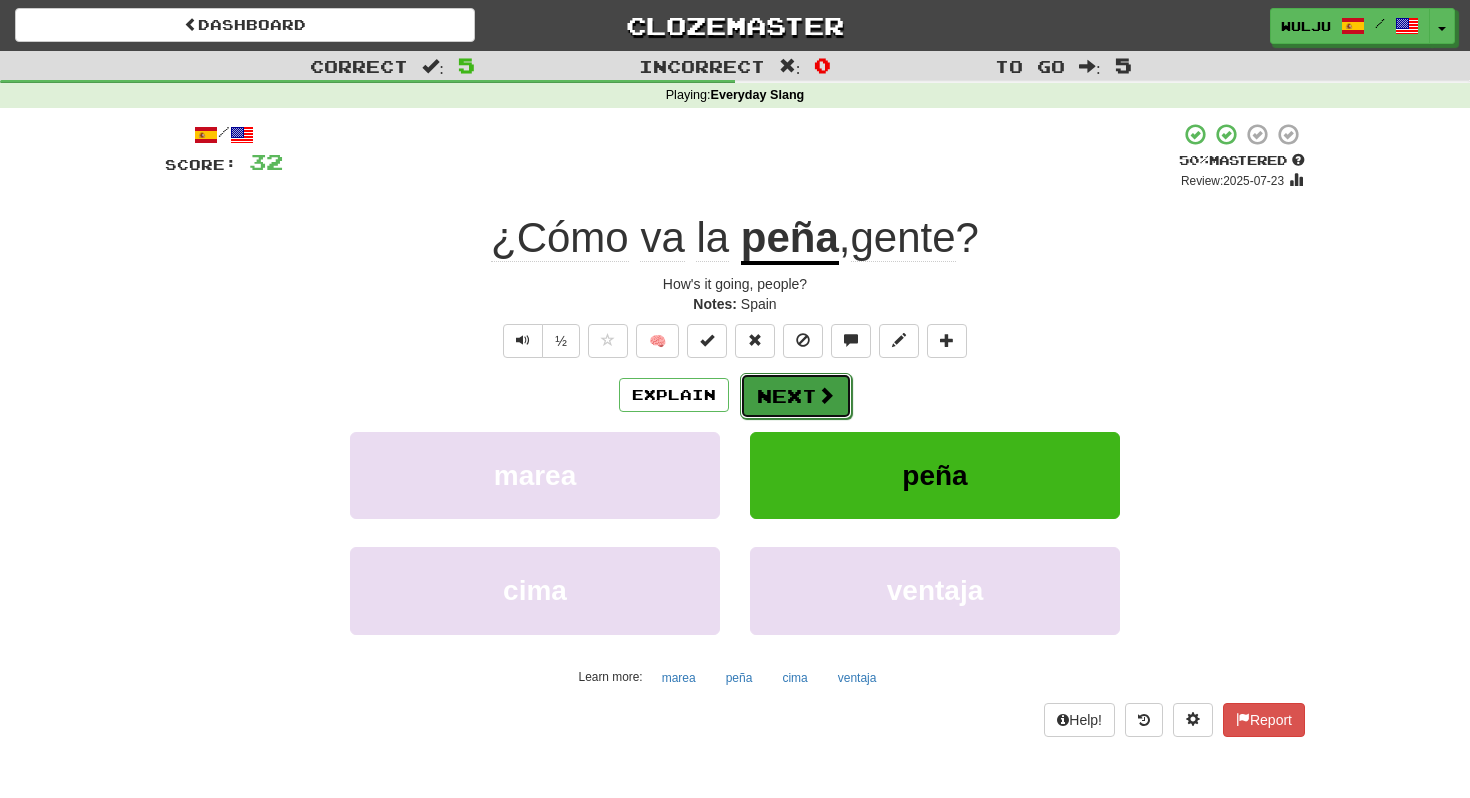 click on "Next" at bounding box center [796, 396] 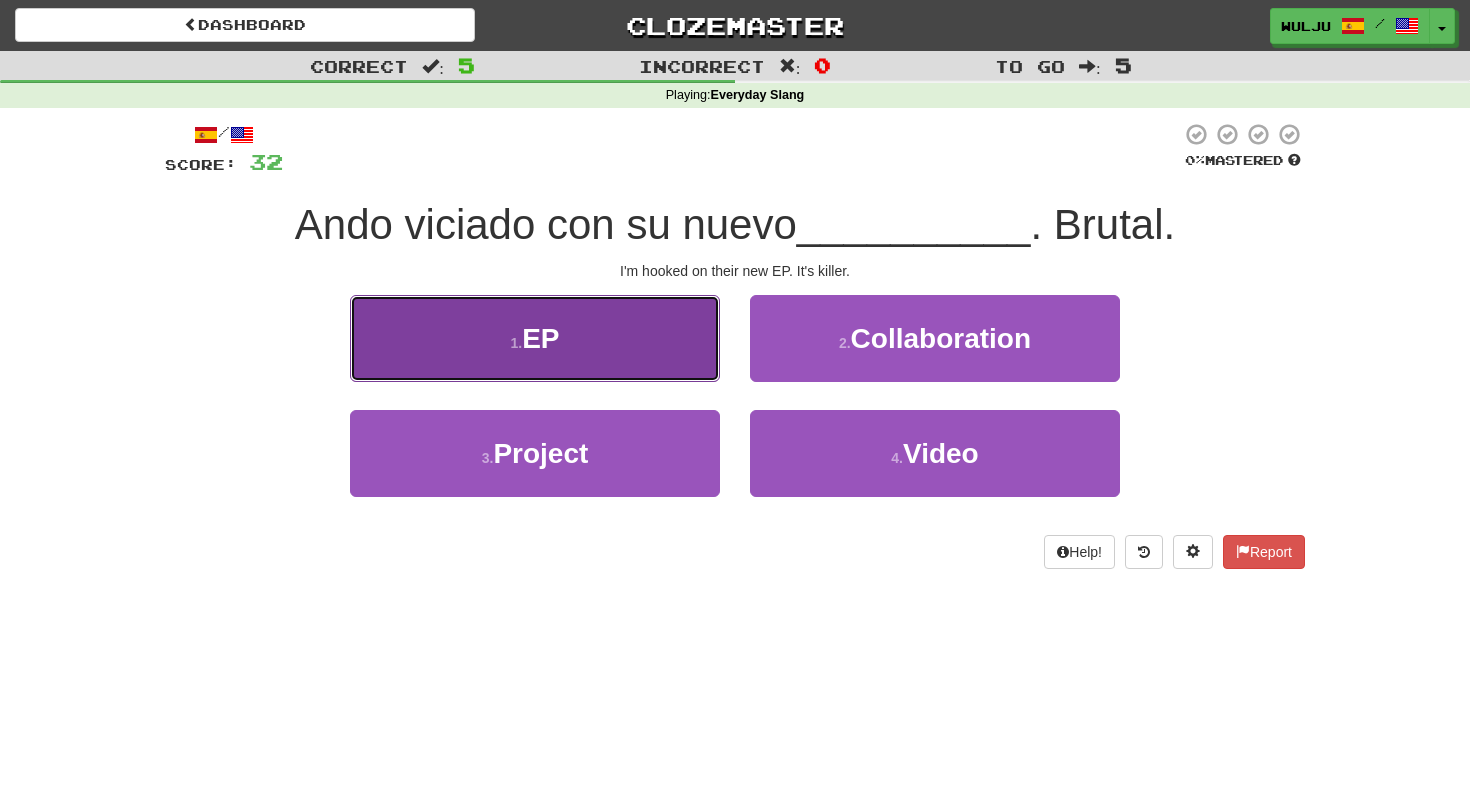 click on "1 .  EP" at bounding box center (535, 338) 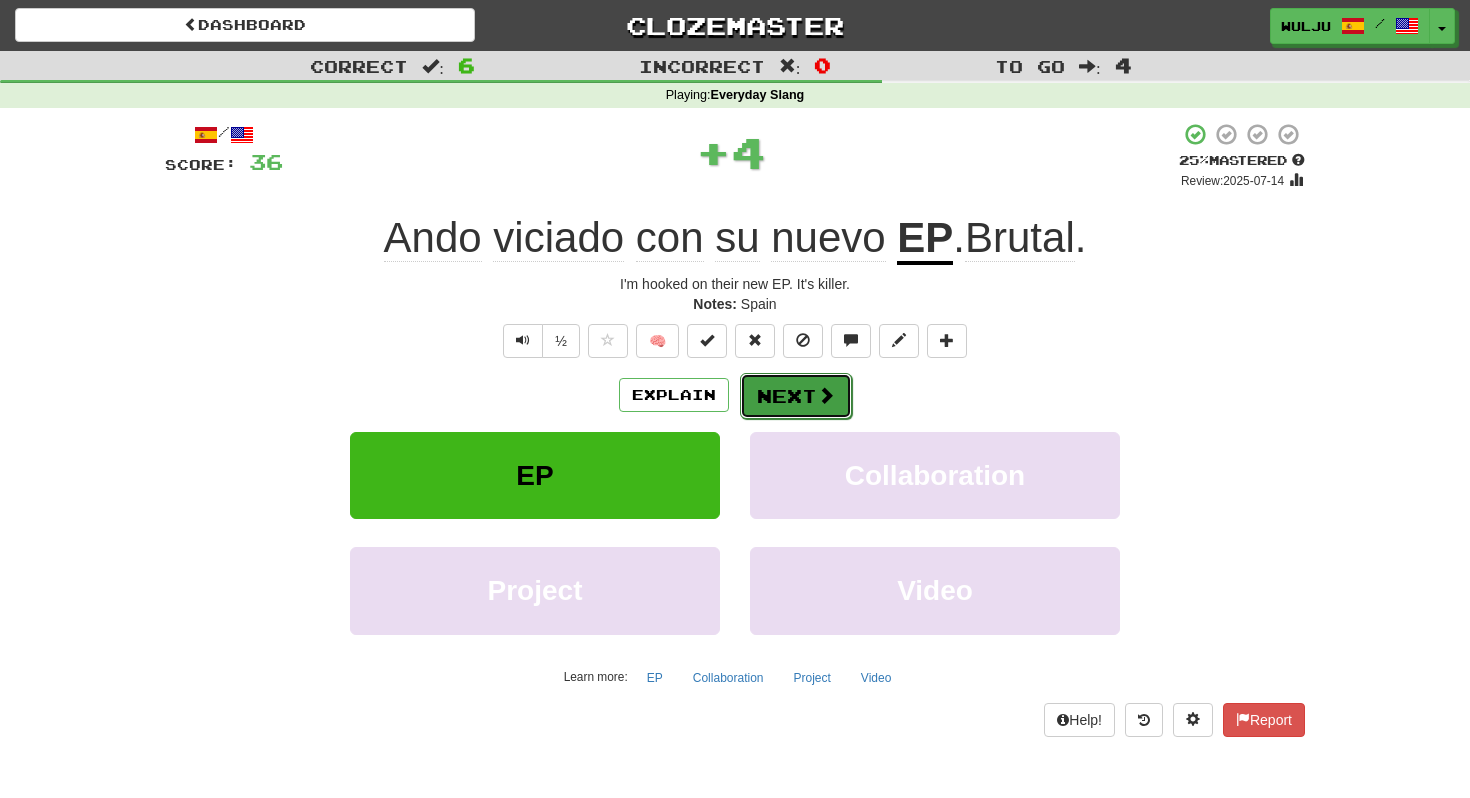 click on "Next" at bounding box center [796, 396] 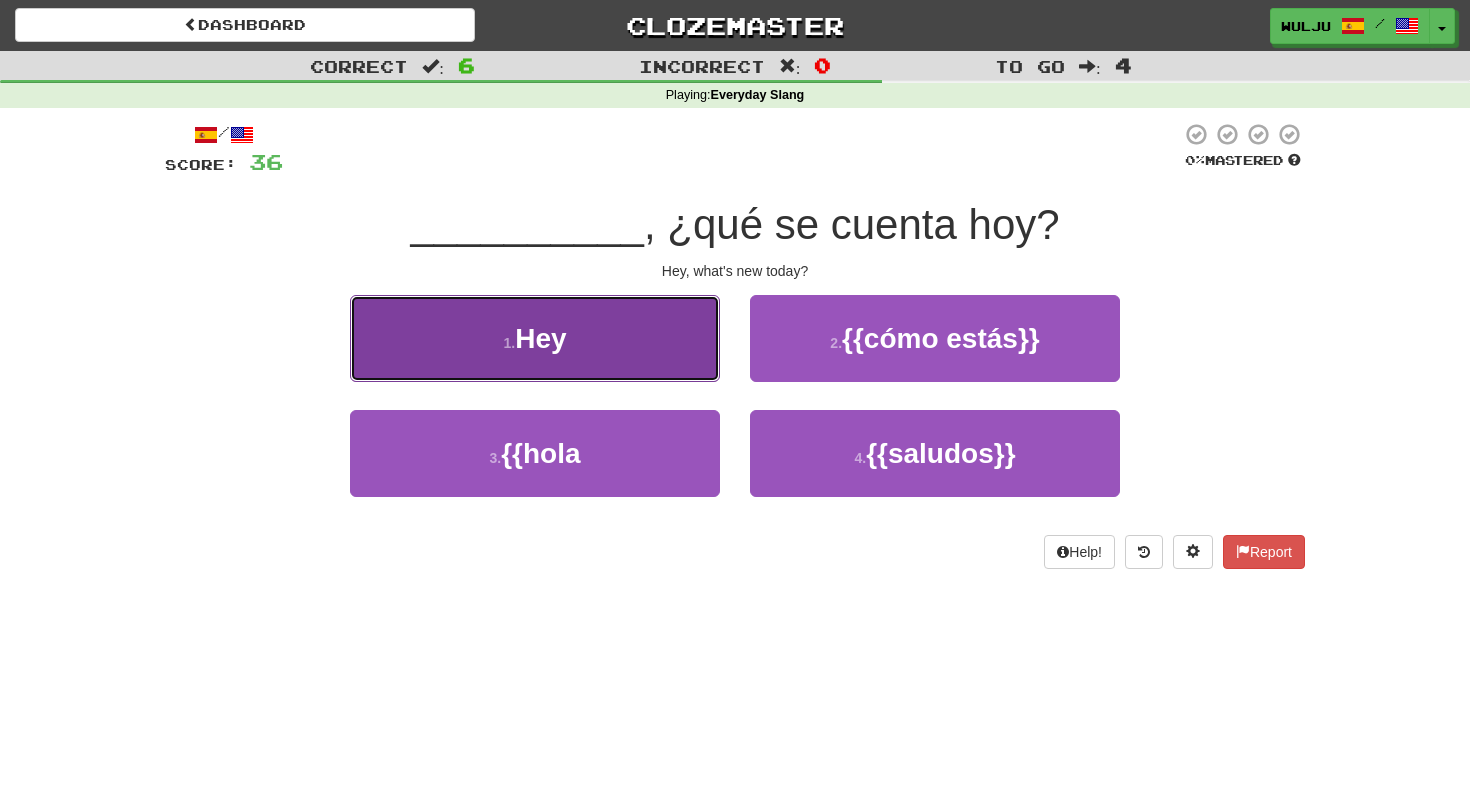 click on "1 .  Hey" at bounding box center [535, 338] 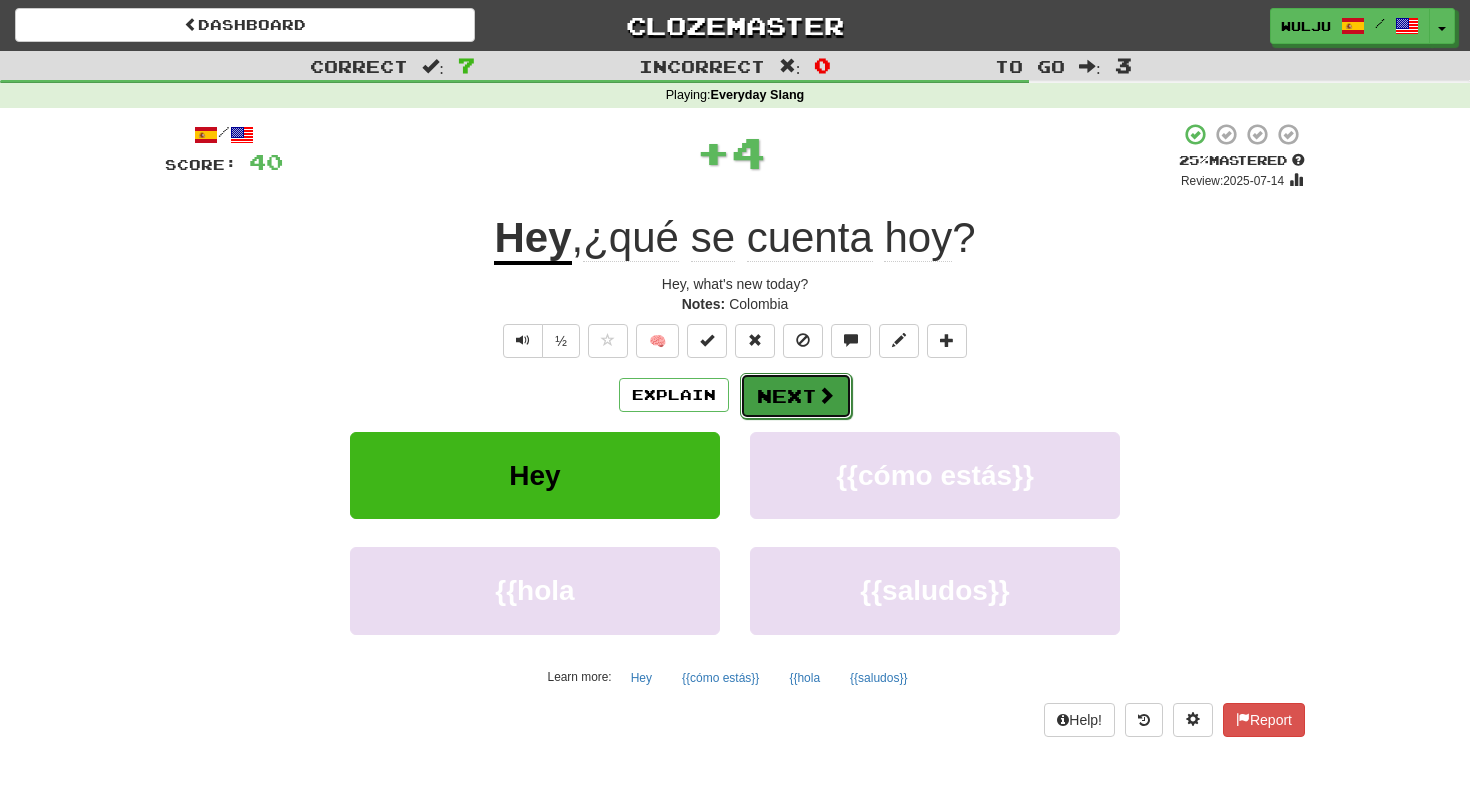 click on "Next" at bounding box center (796, 396) 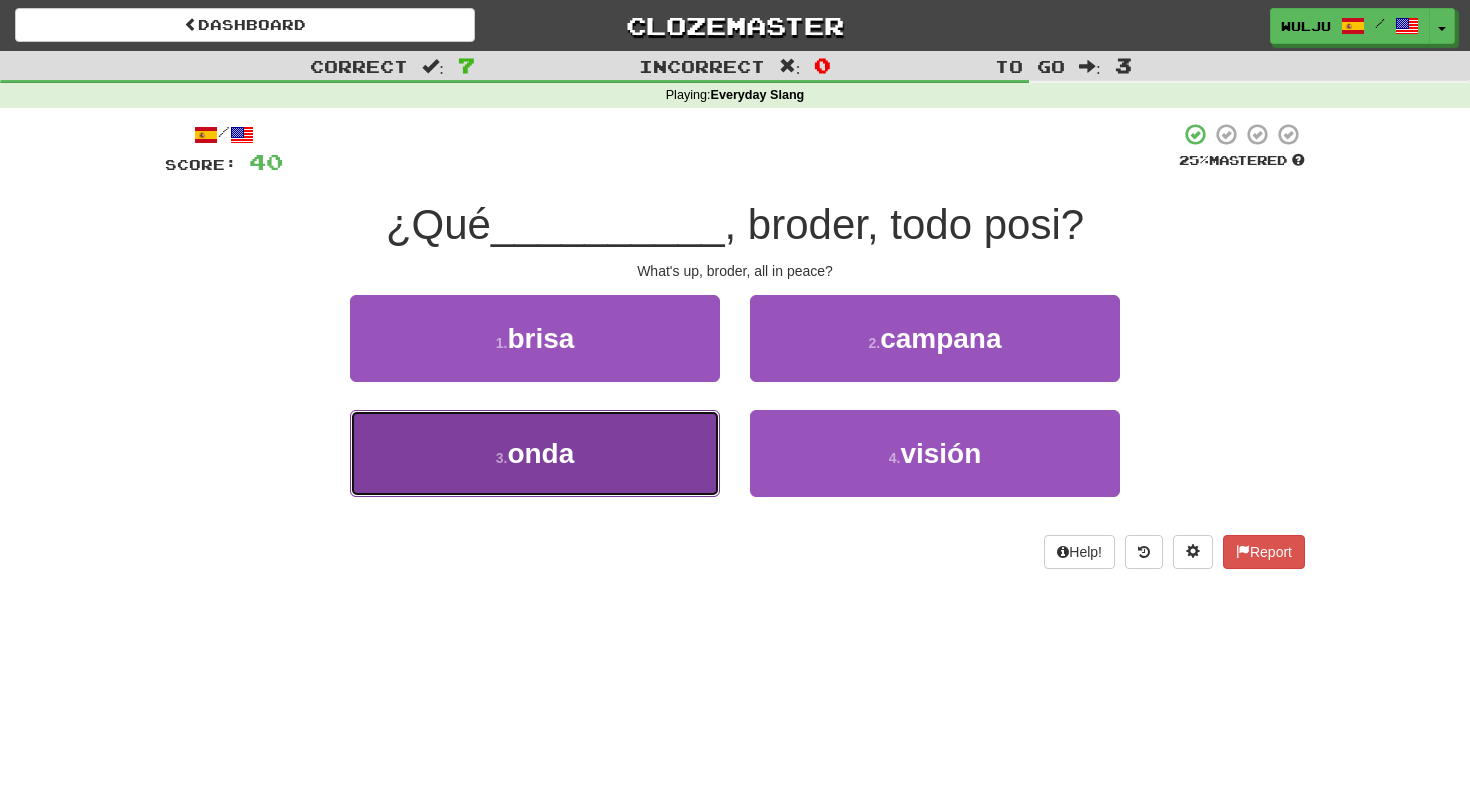 click on "3 .  onda" at bounding box center [535, 453] 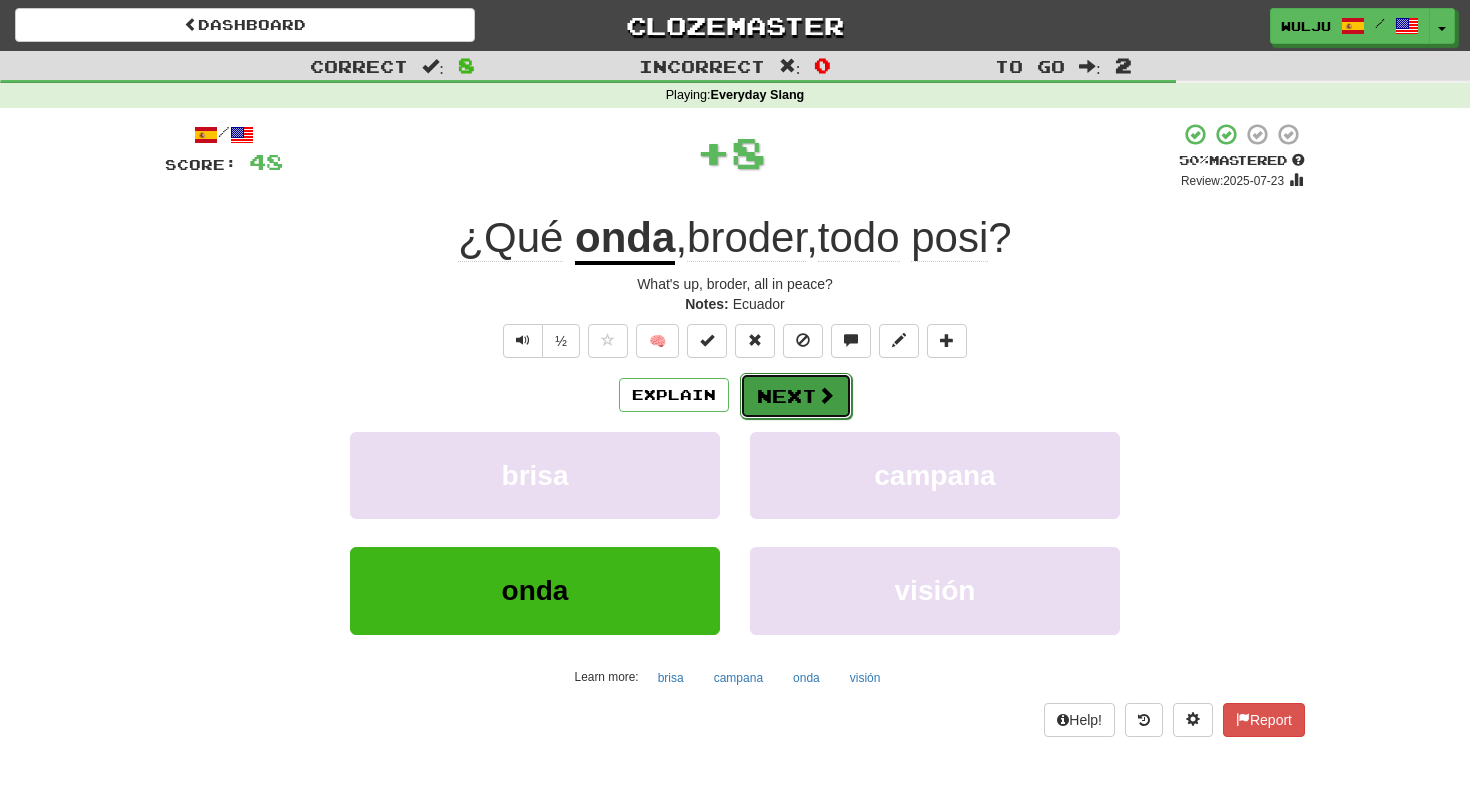 click on "Next" at bounding box center (796, 396) 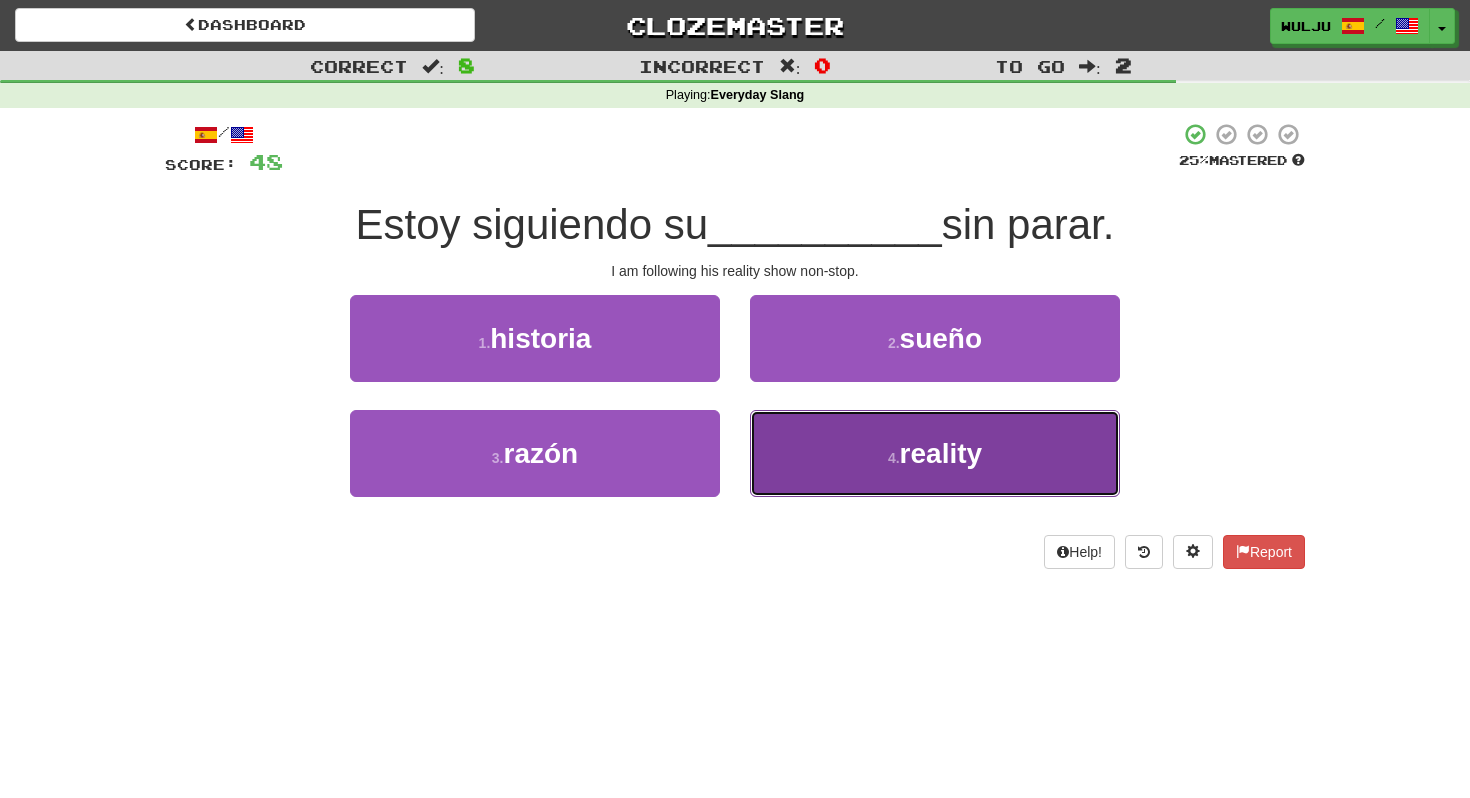 click on "4 .  reality" at bounding box center [935, 453] 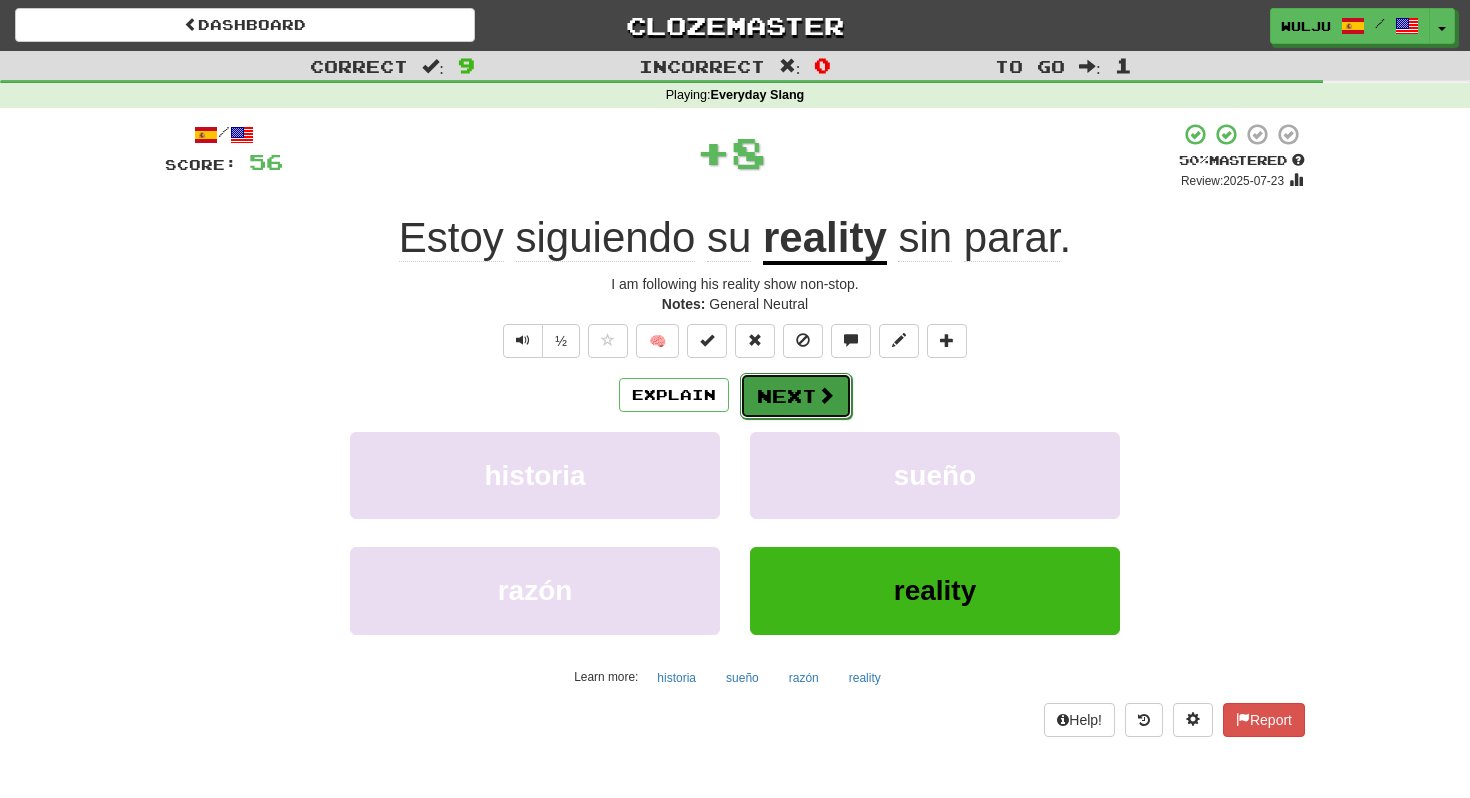 click on "Next" at bounding box center (796, 396) 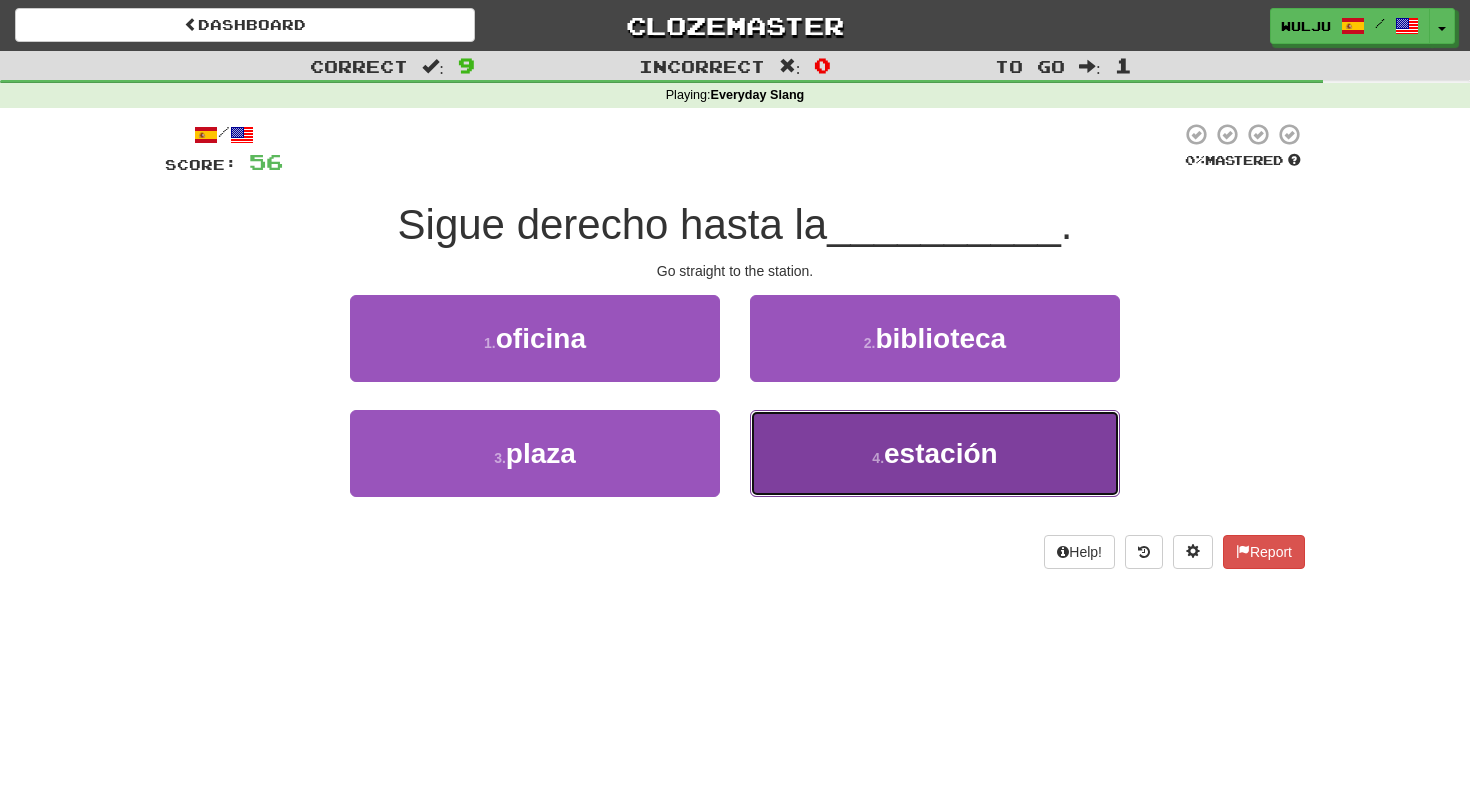 click on "4 .  estación" at bounding box center [935, 453] 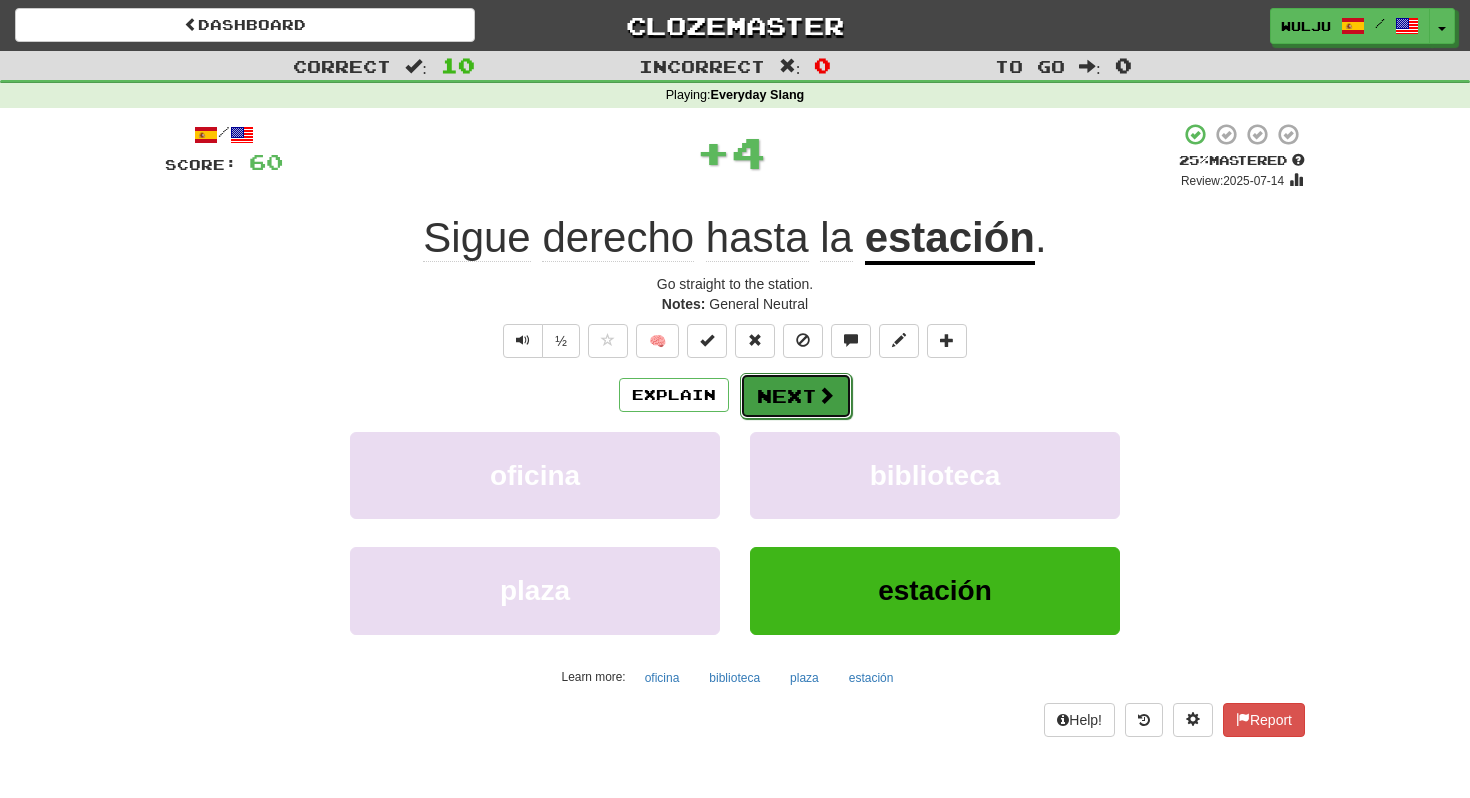 click on "Next" at bounding box center (796, 396) 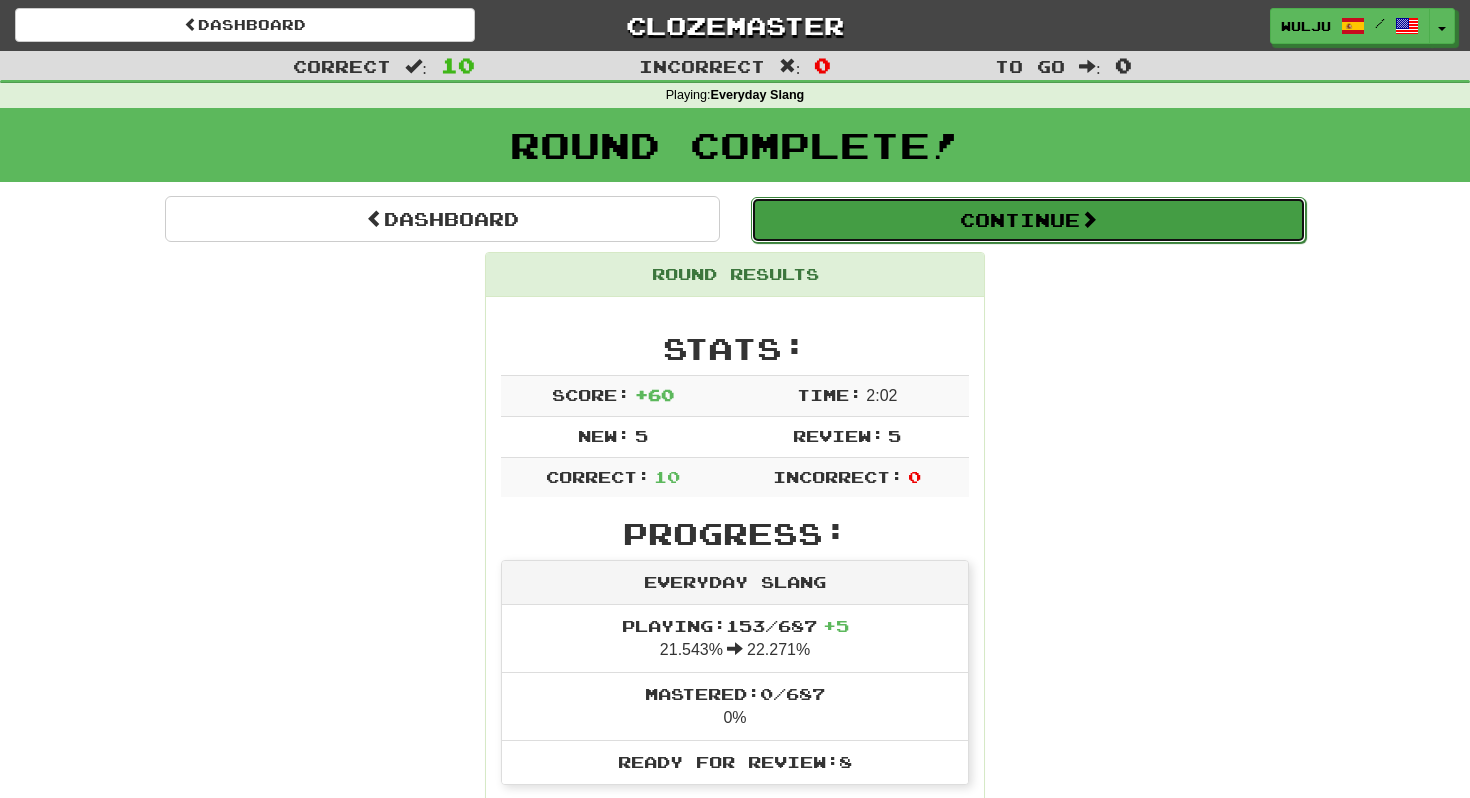 click on "Continue" at bounding box center [1028, 220] 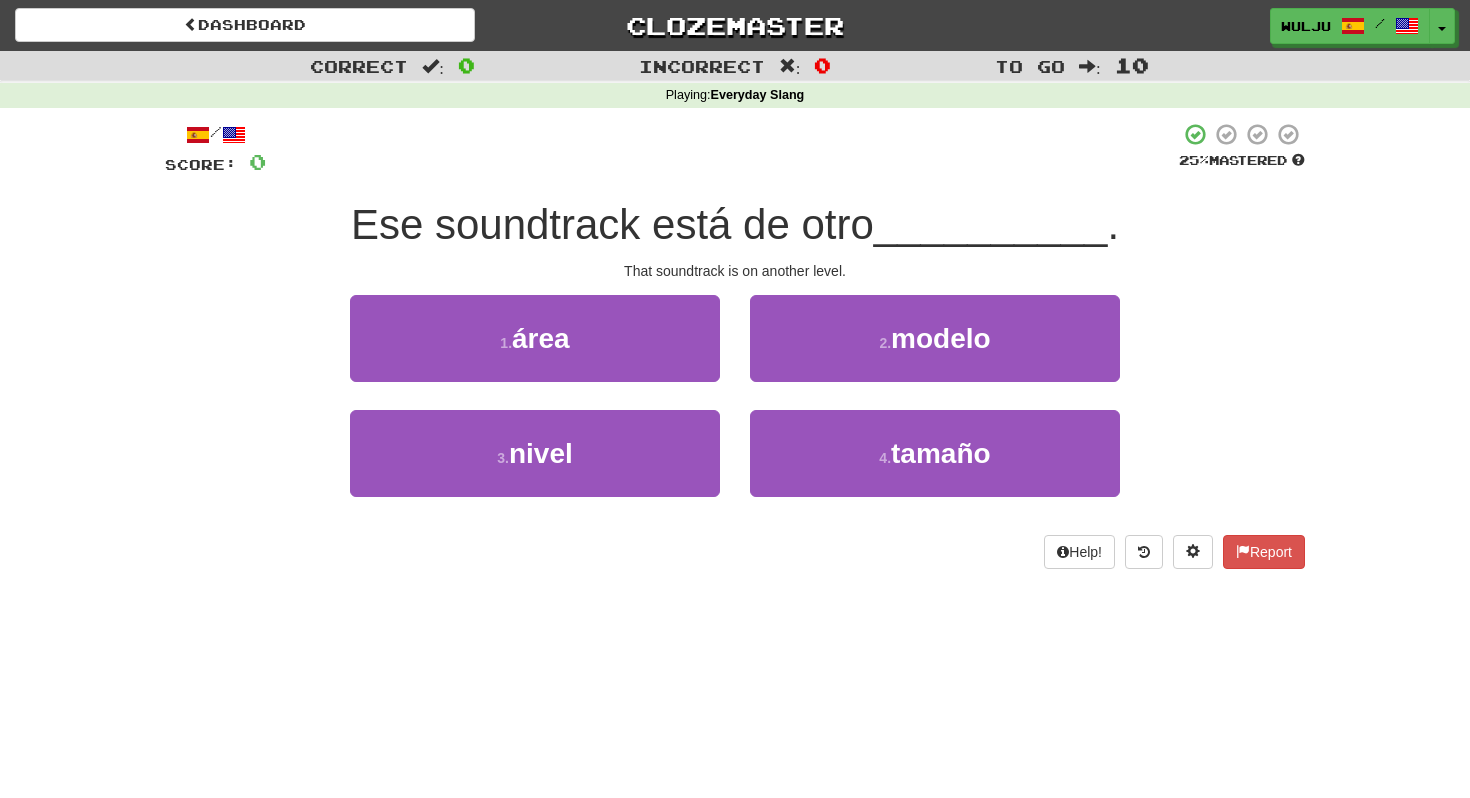 click on "Ese soundtrack está de otro" at bounding box center [612, 224] 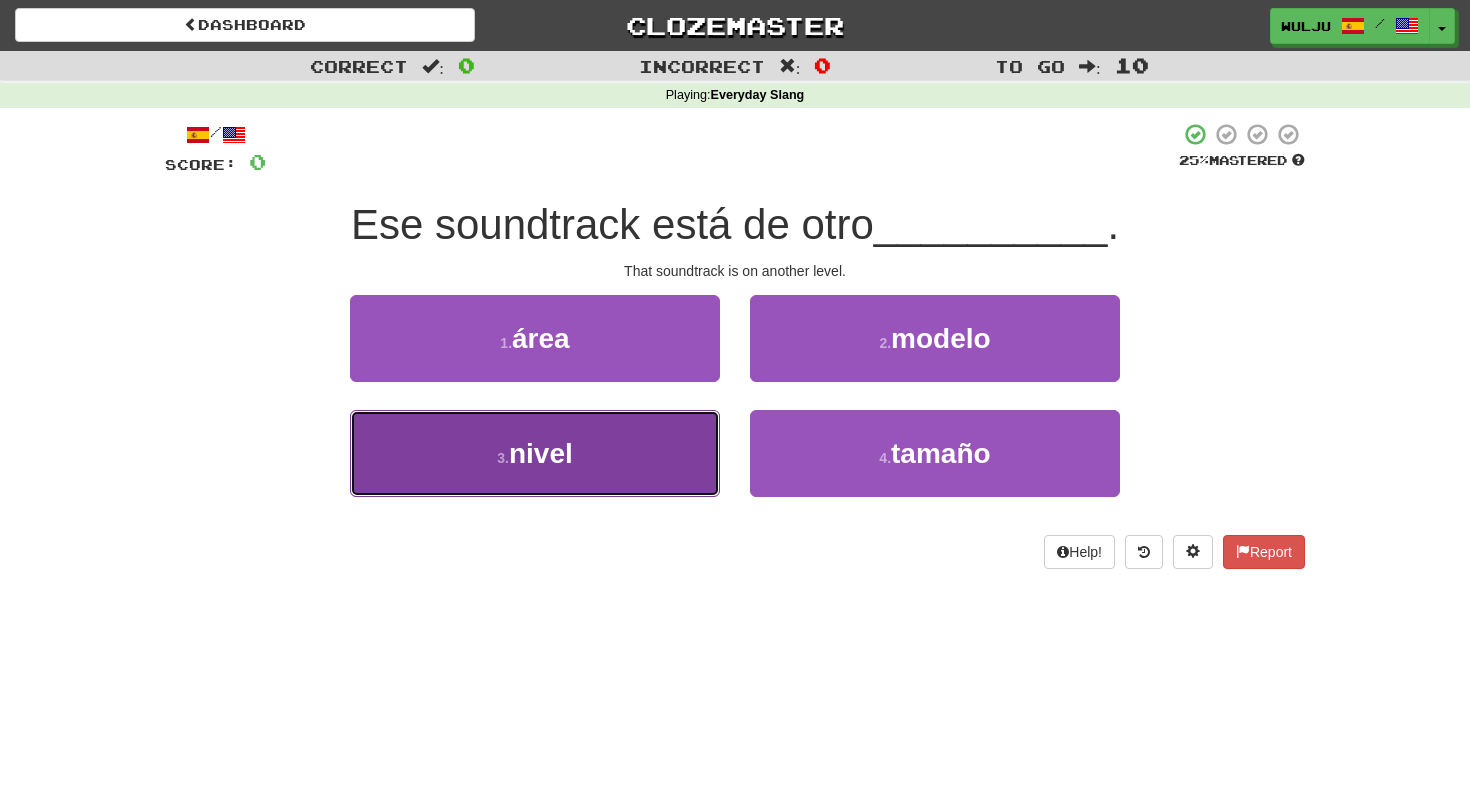 click on "nivel" at bounding box center (541, 453) 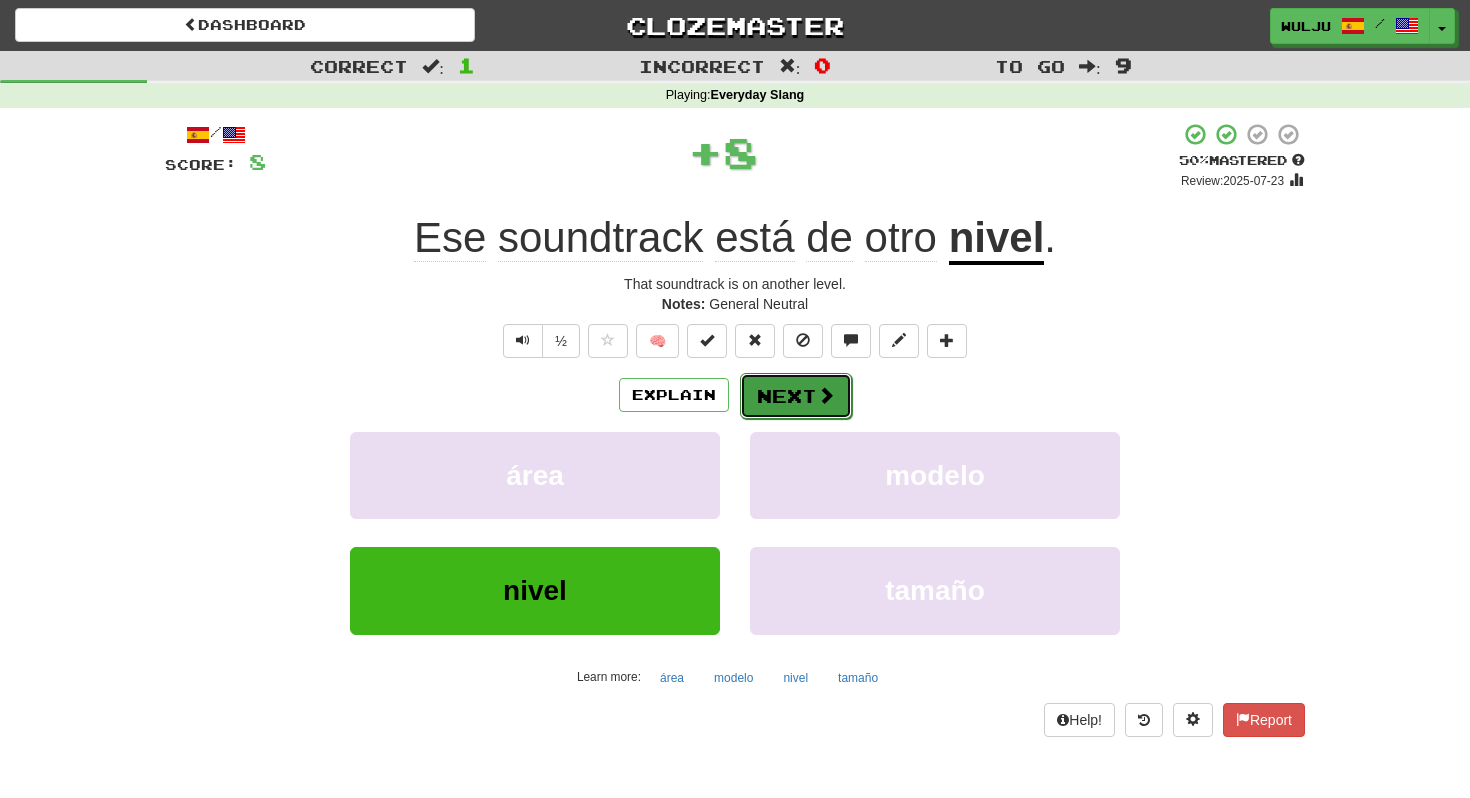 click on "Next" at bounding box center (796, 396) 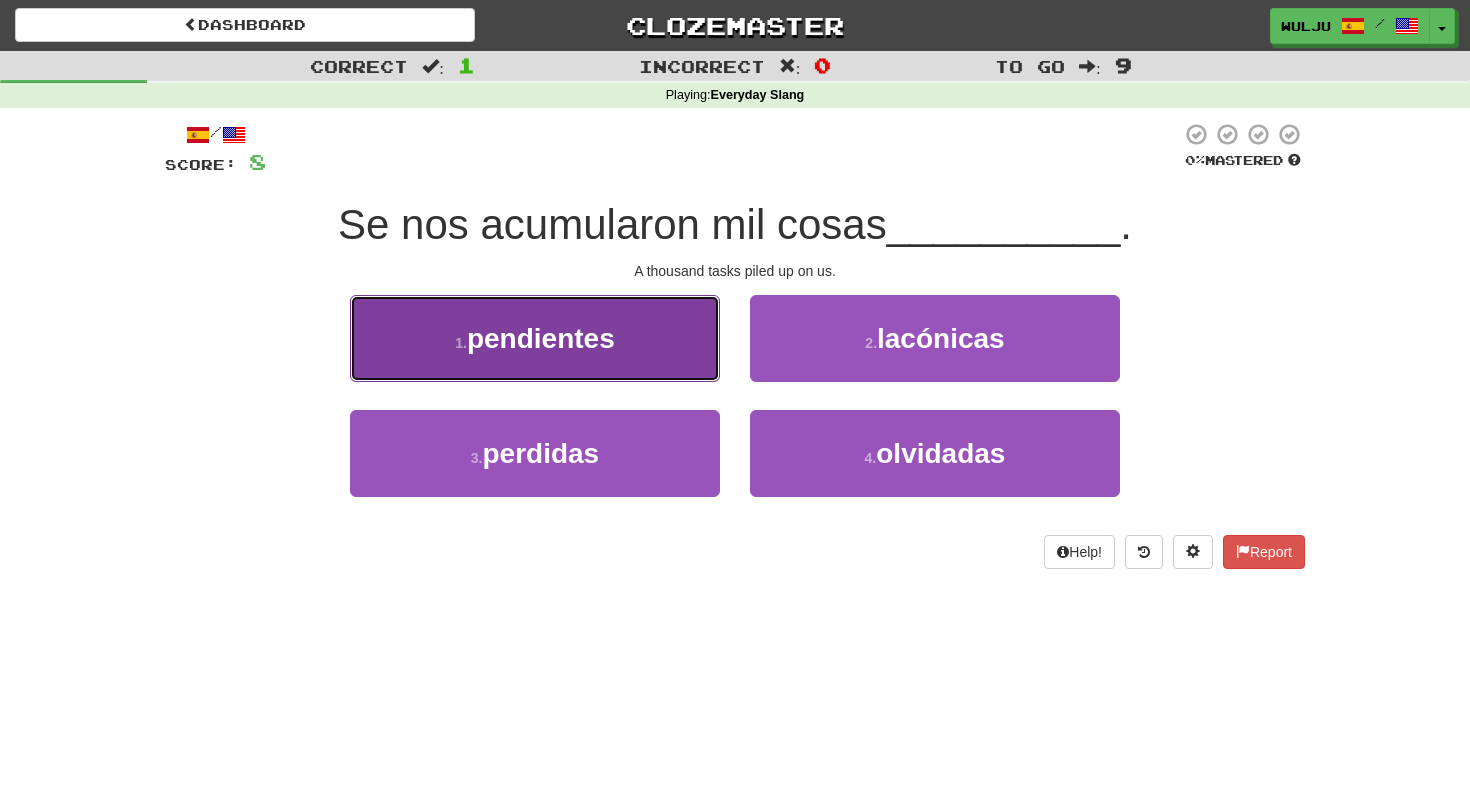click on "1 .  pendientes" at bounding box center [535, 338] 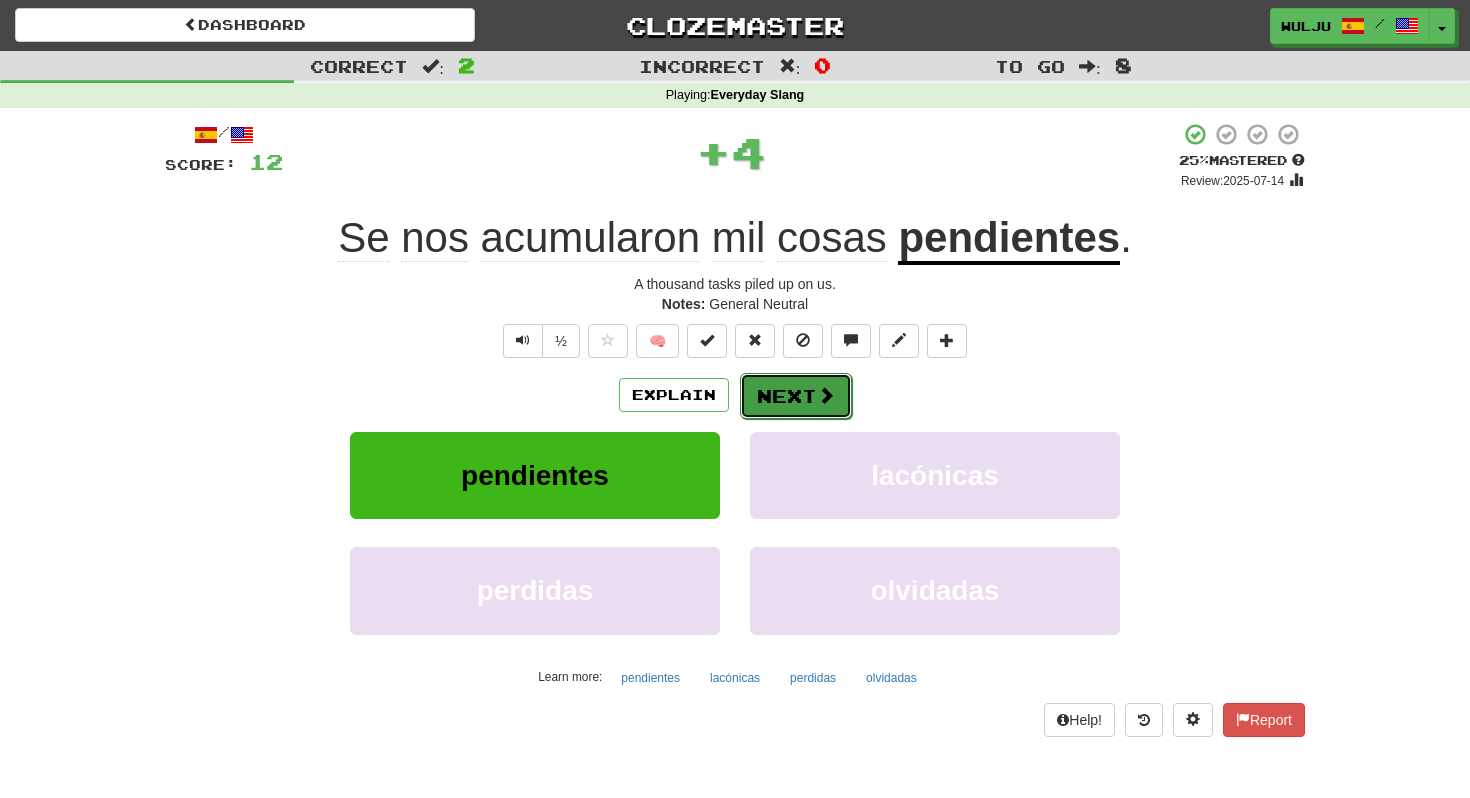 click on "Next" at bounding box center [796, 396] 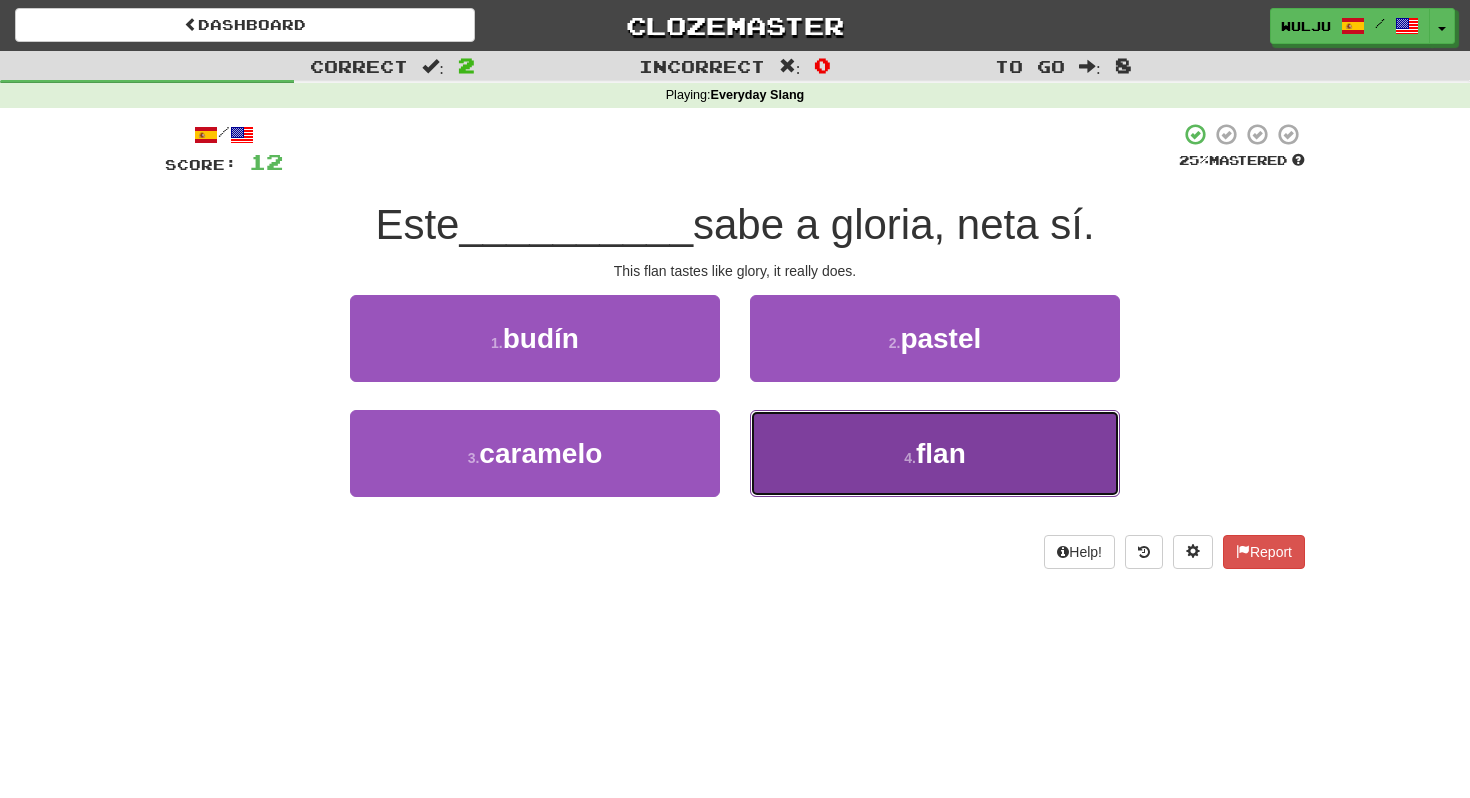 click on "4 .  flan" at bounding box center (935, 453) 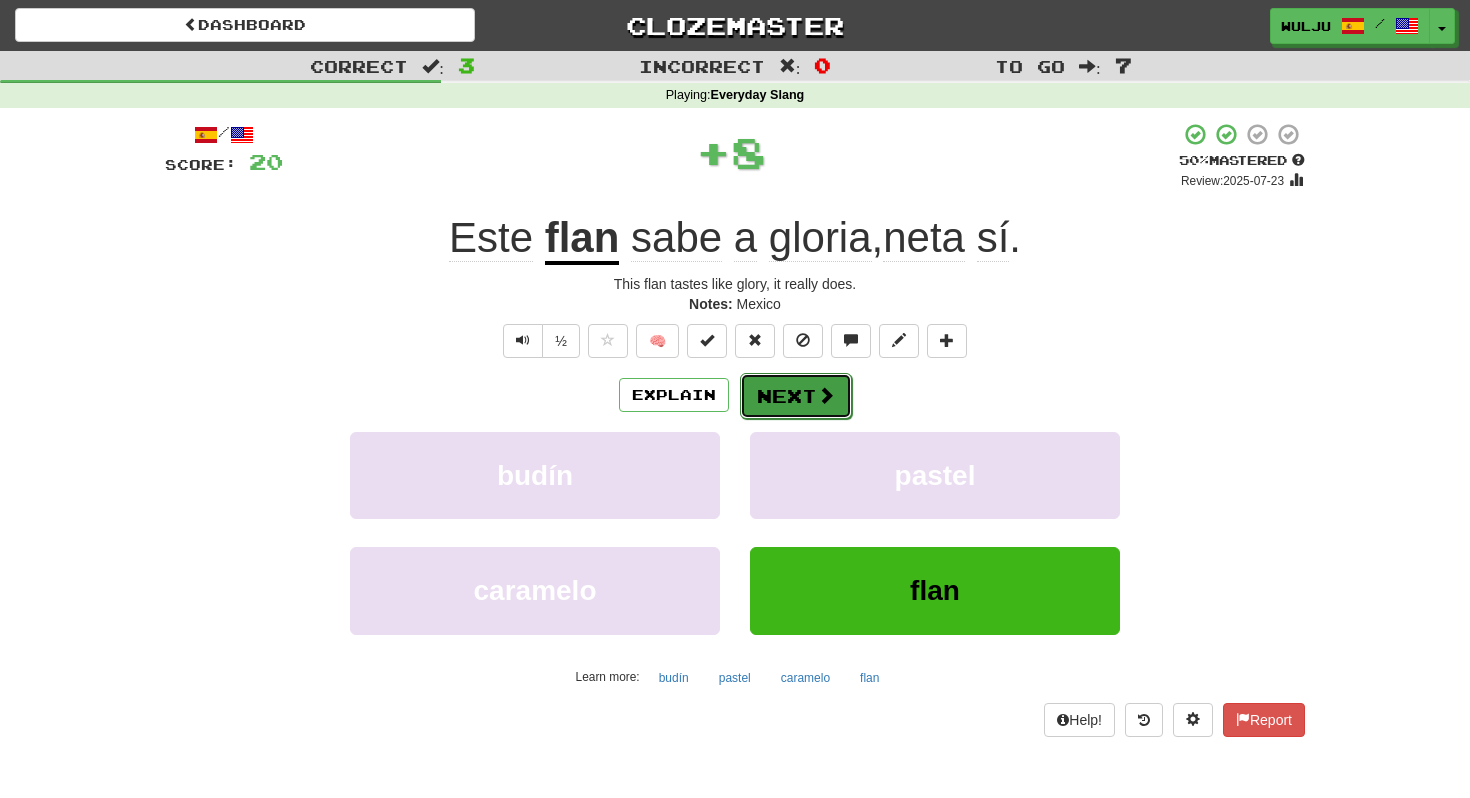 click on "Next" at bounding box center [796, 396] 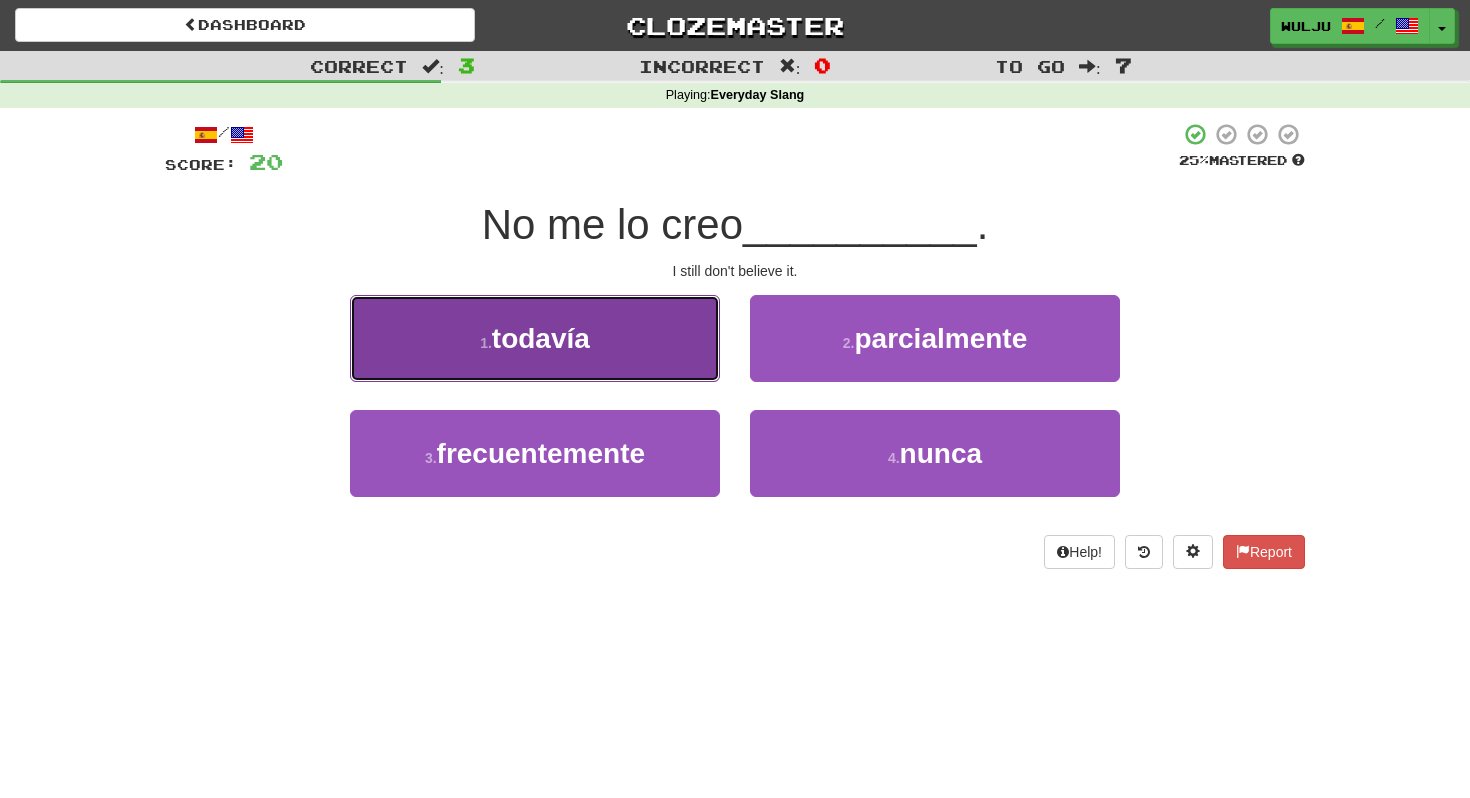 click on "1 .  todavía" at bounding box center [535, 338] 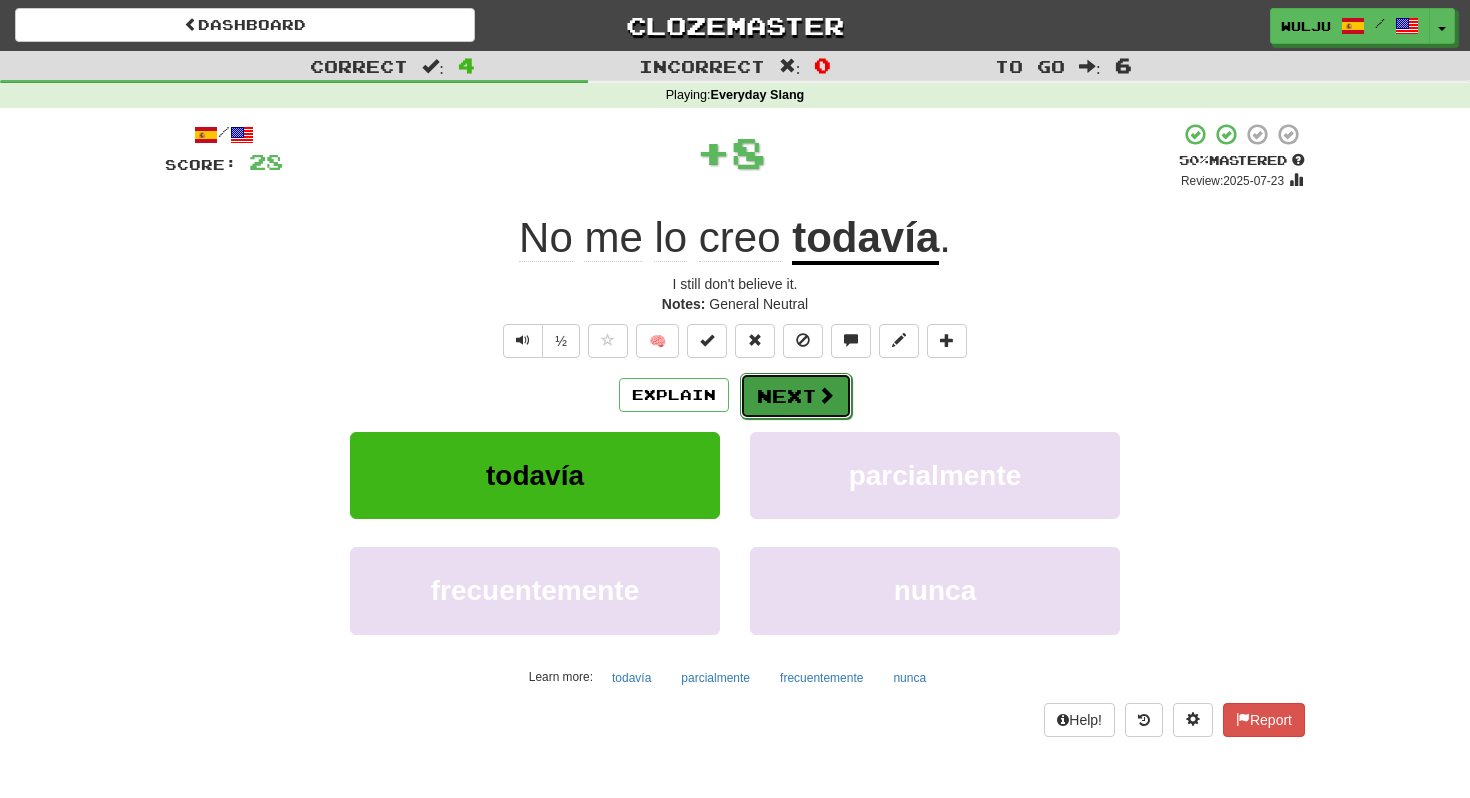 click on "Next" at bounding box center (796, 396) 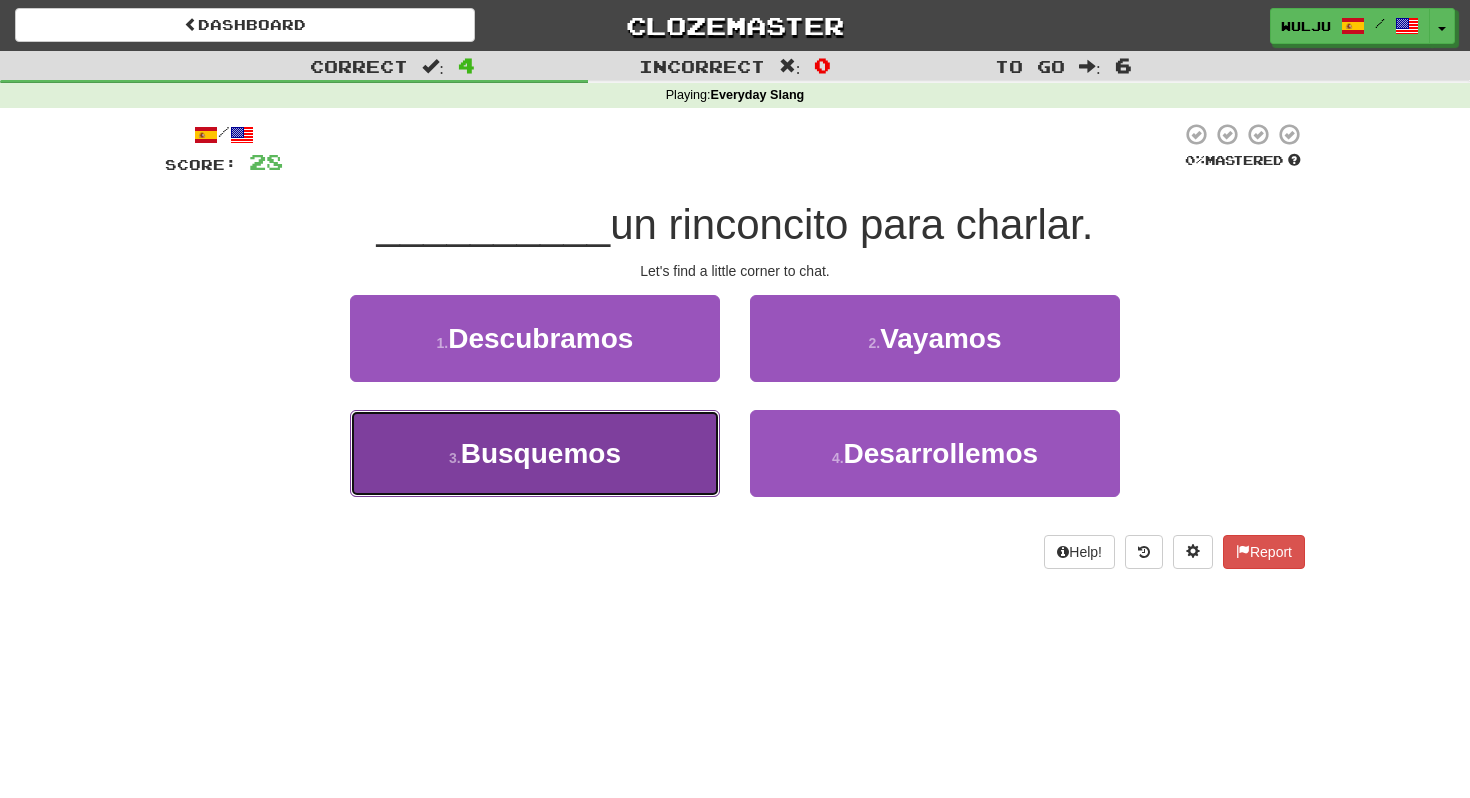 click on "3 .  Busquemos" at bounding box center [535, 453] 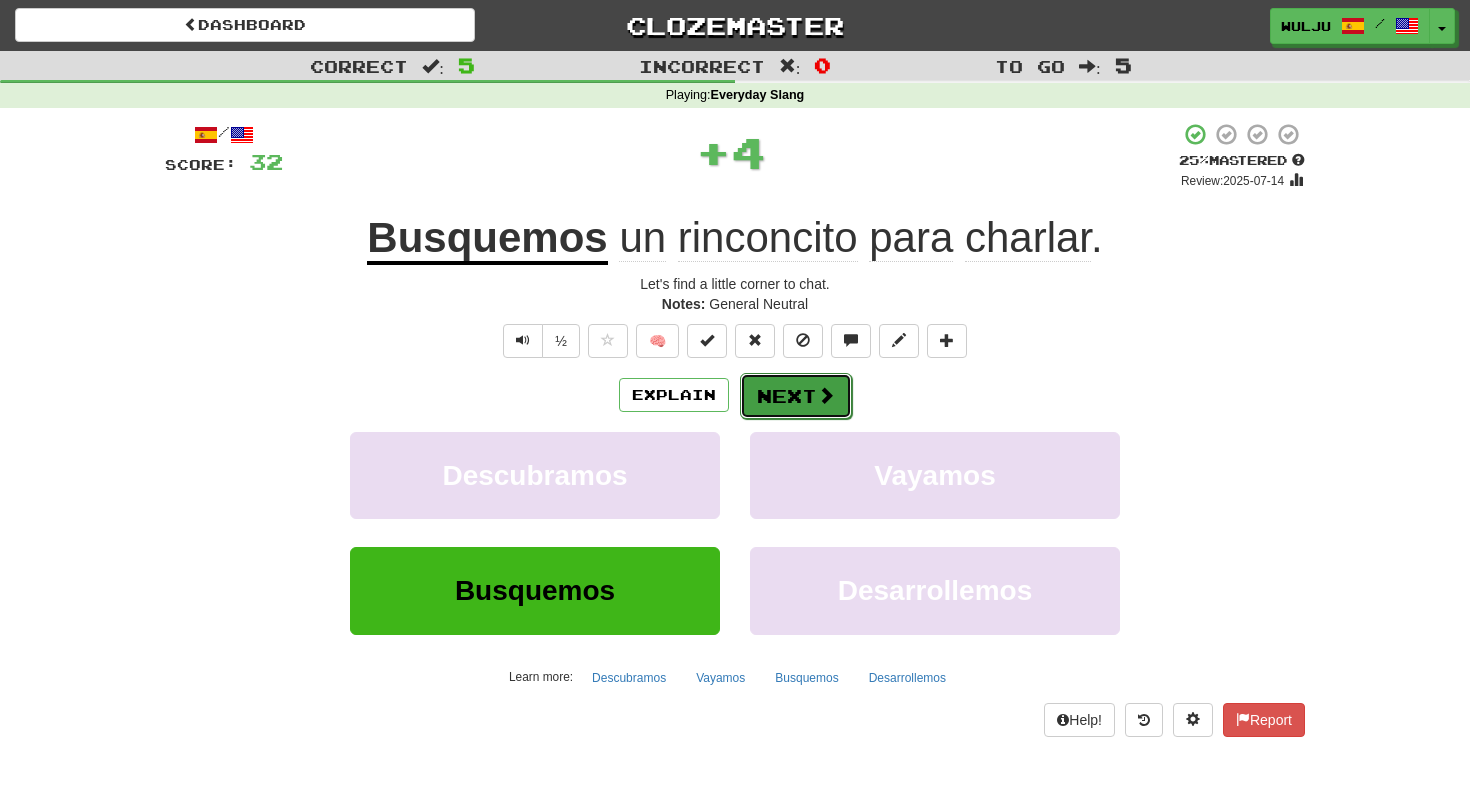 click on "Next" at bounding box center (796, 396) 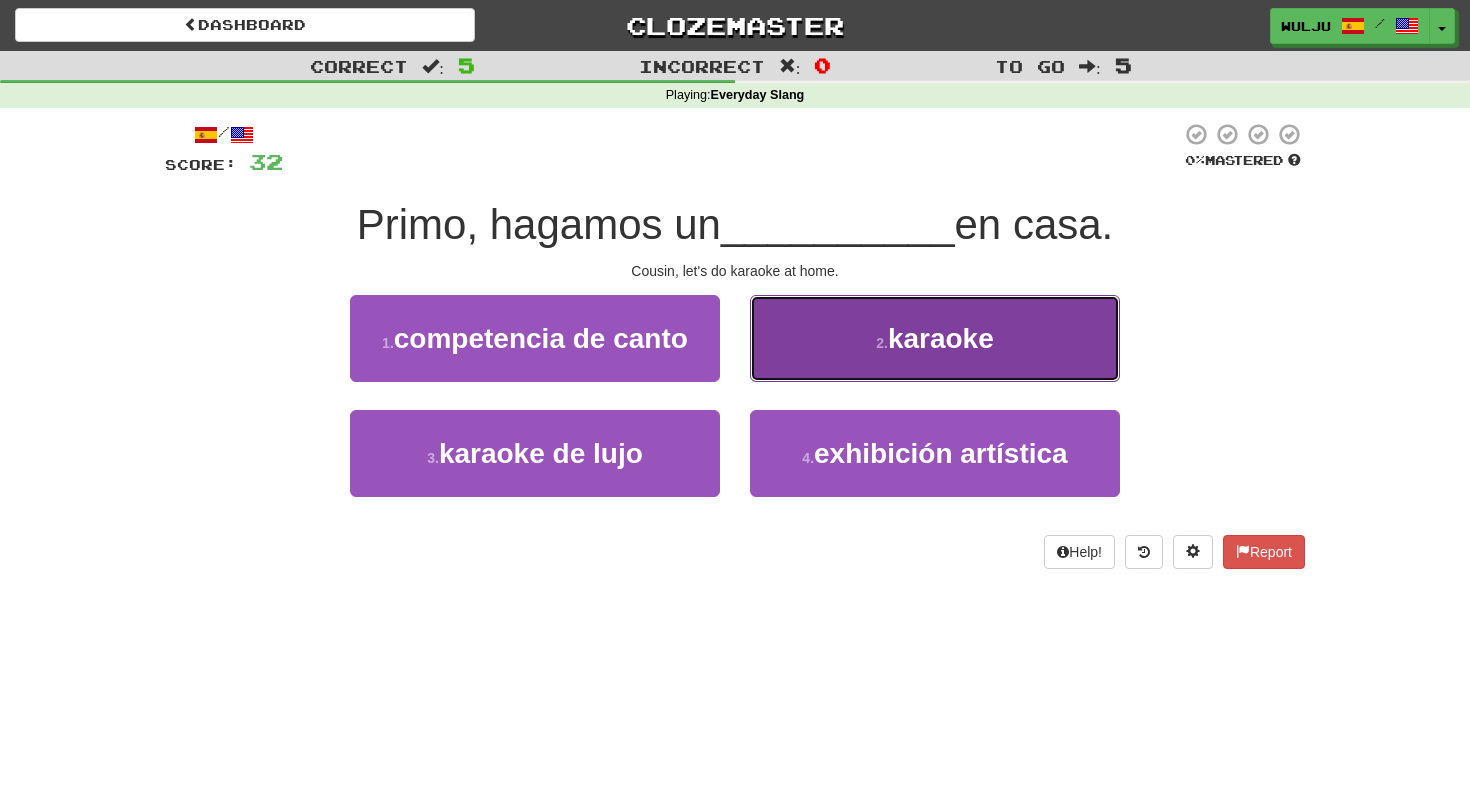 click on "2 .  karaoke" at bounding box center [935, 338] 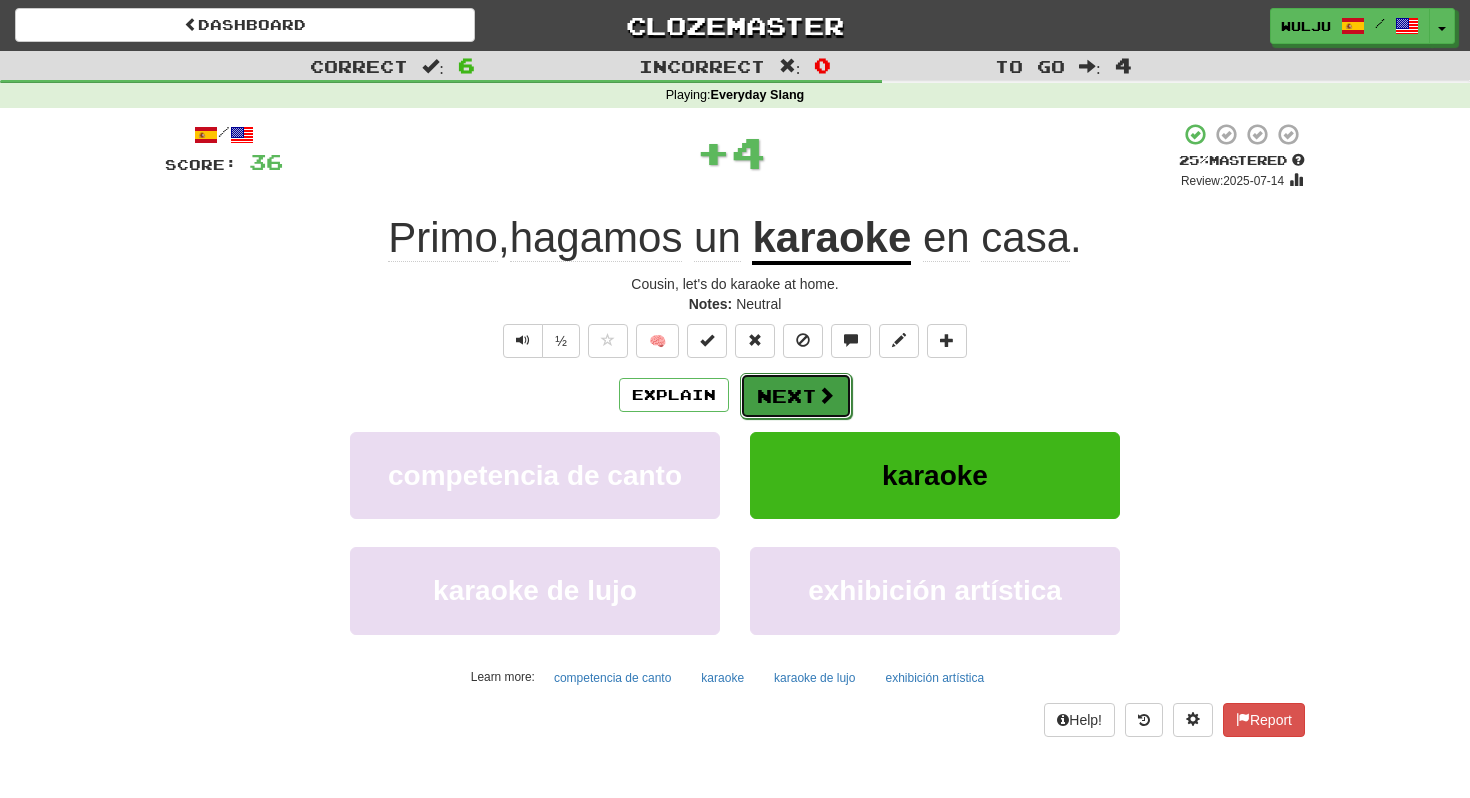 click on "Next" at bounding box center [796, 396] 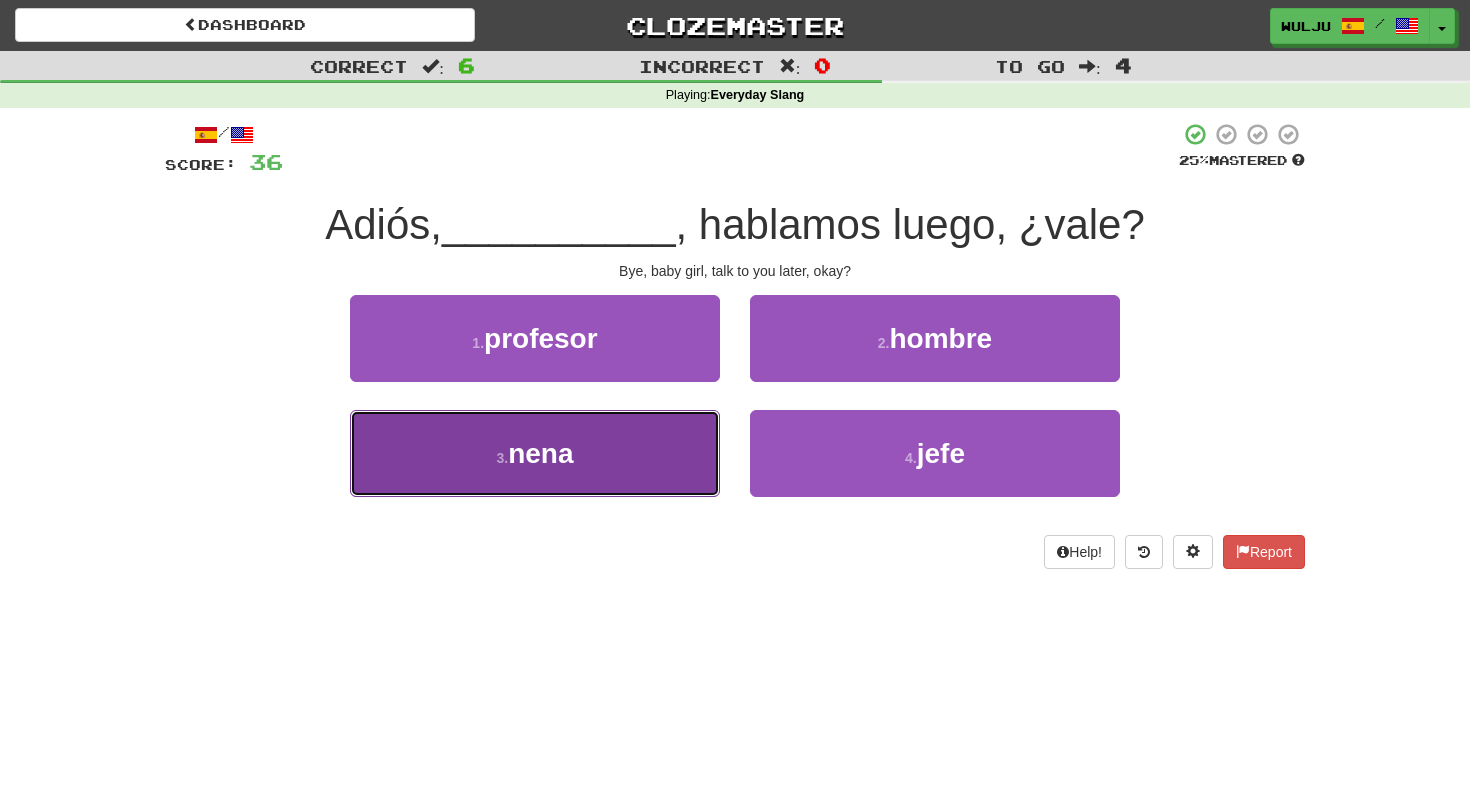 click on "3 .  nena" at bounding box center [535, 453] 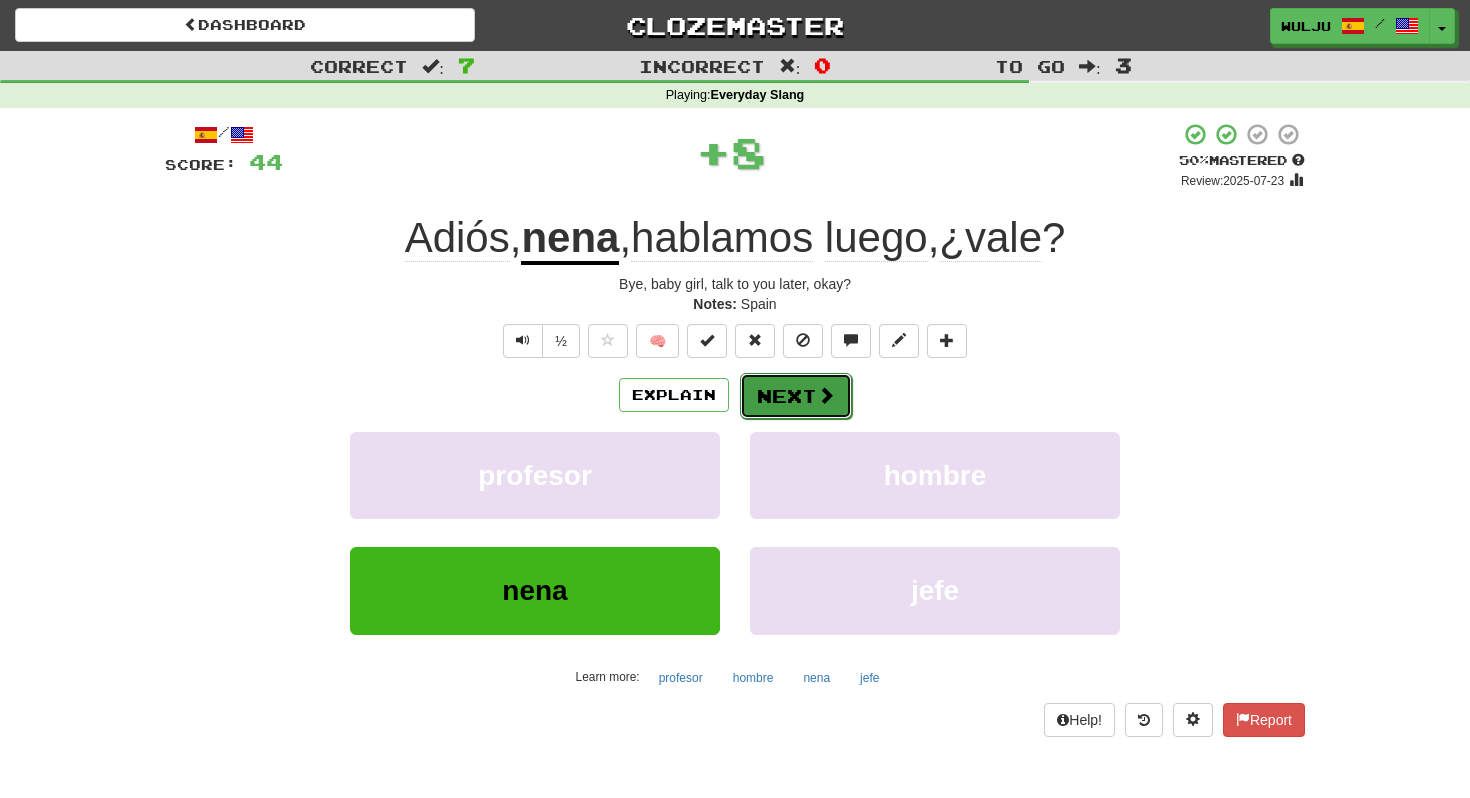 click on "Next" at bounding box center (796, 396) 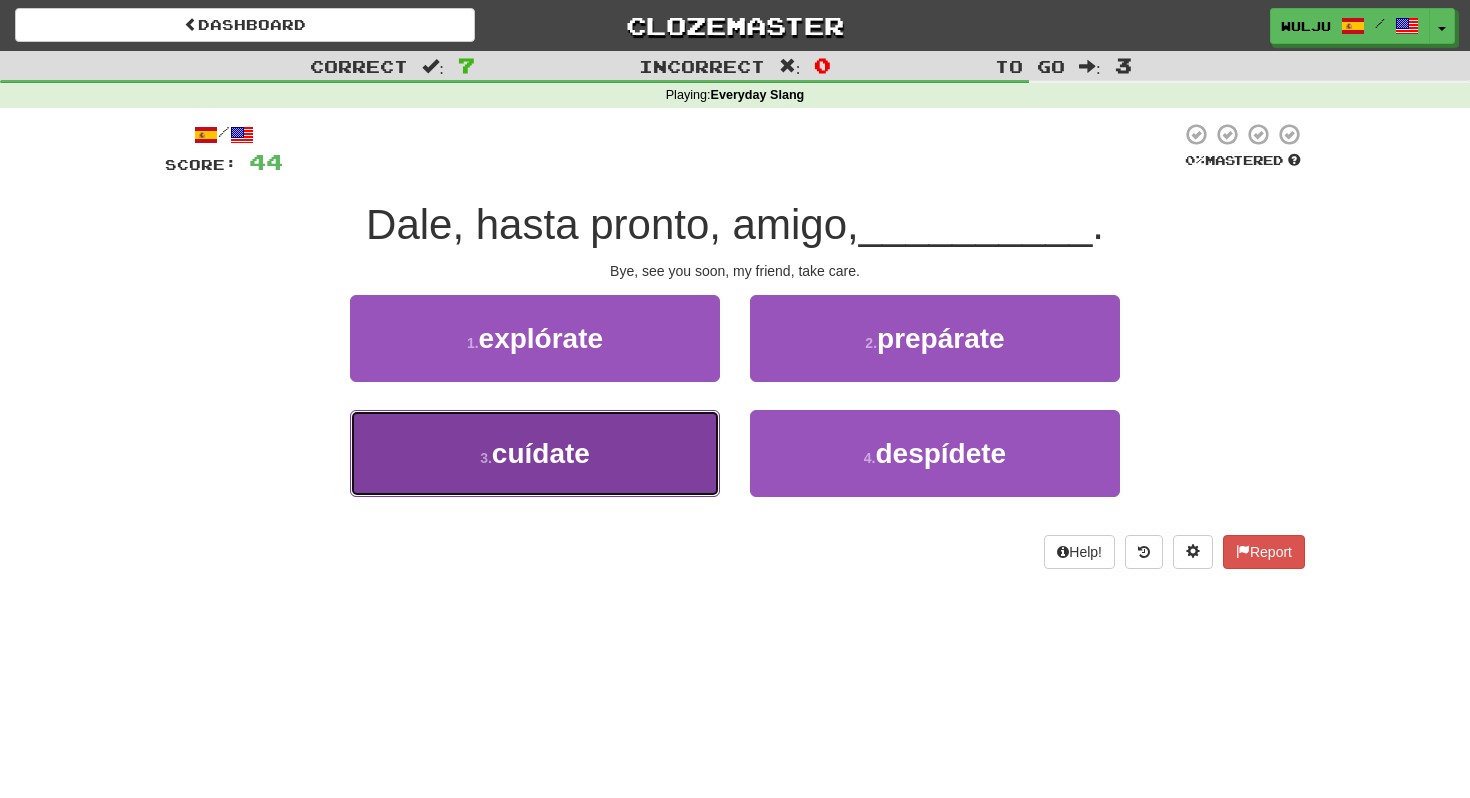 click on "3 .  cuídate" at bounding box center [535, 453] 